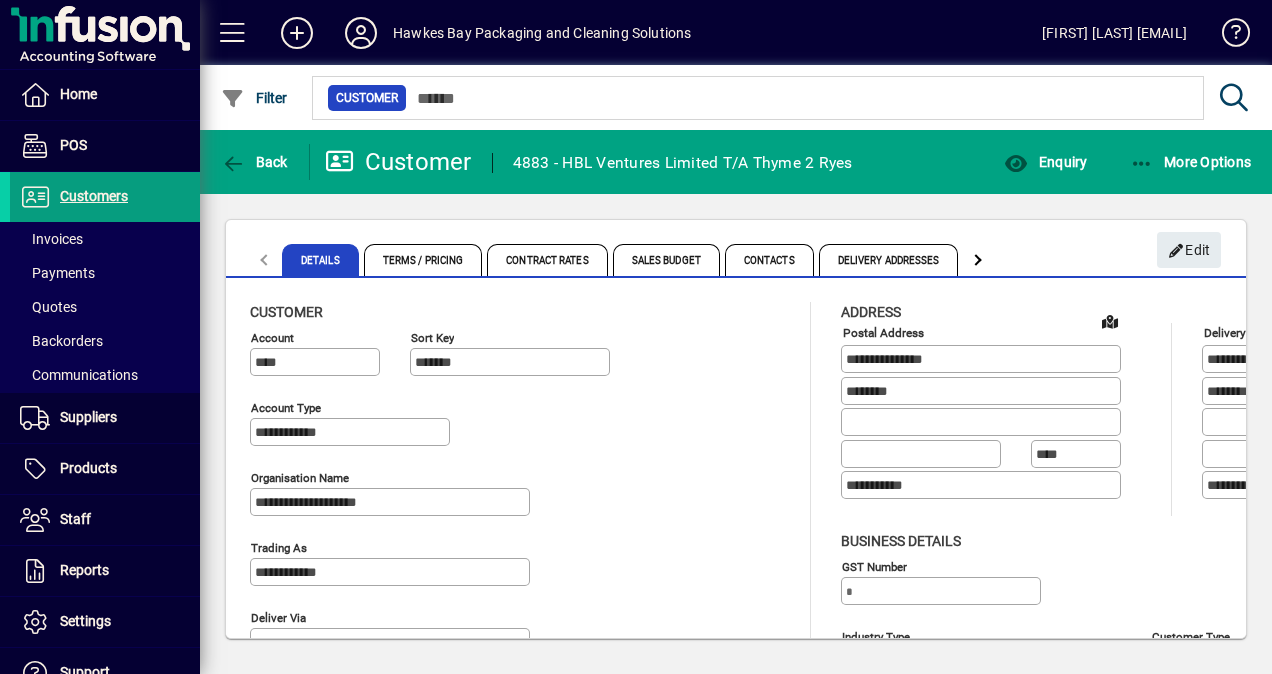 scroll, scrollTop: 0, scrollLeft: 0, axis: both 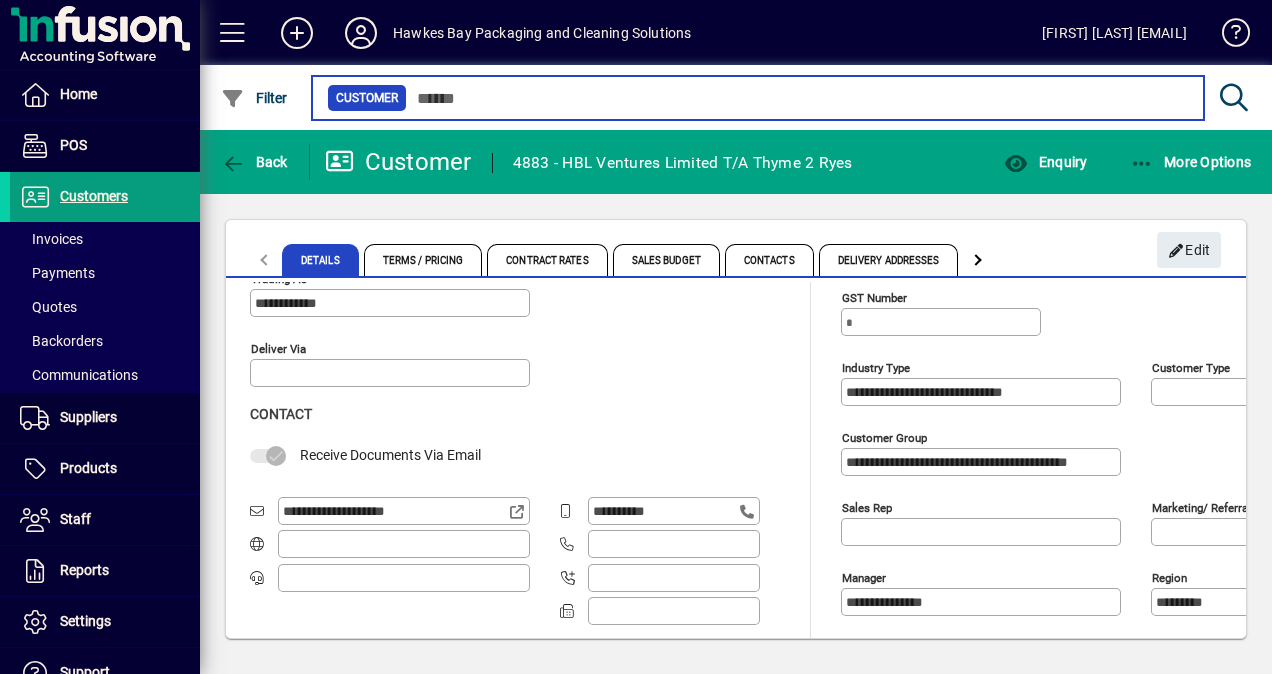 click at bounding box center [797, 98] 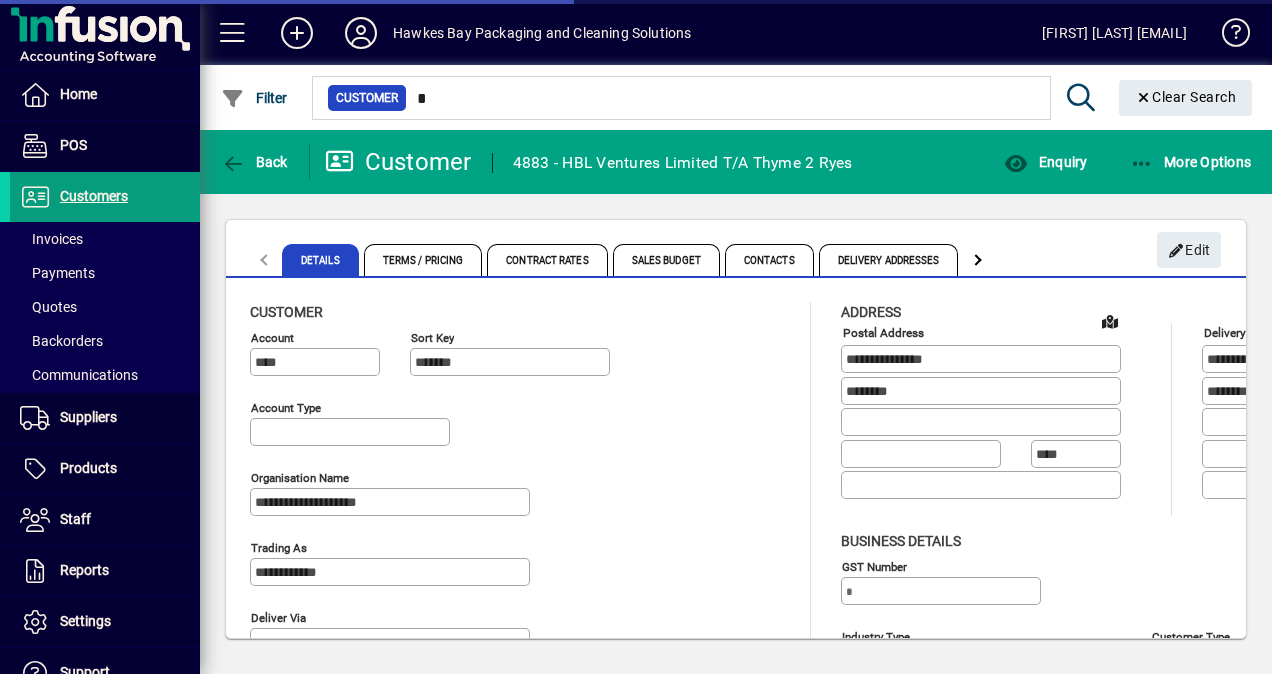 type on "***" 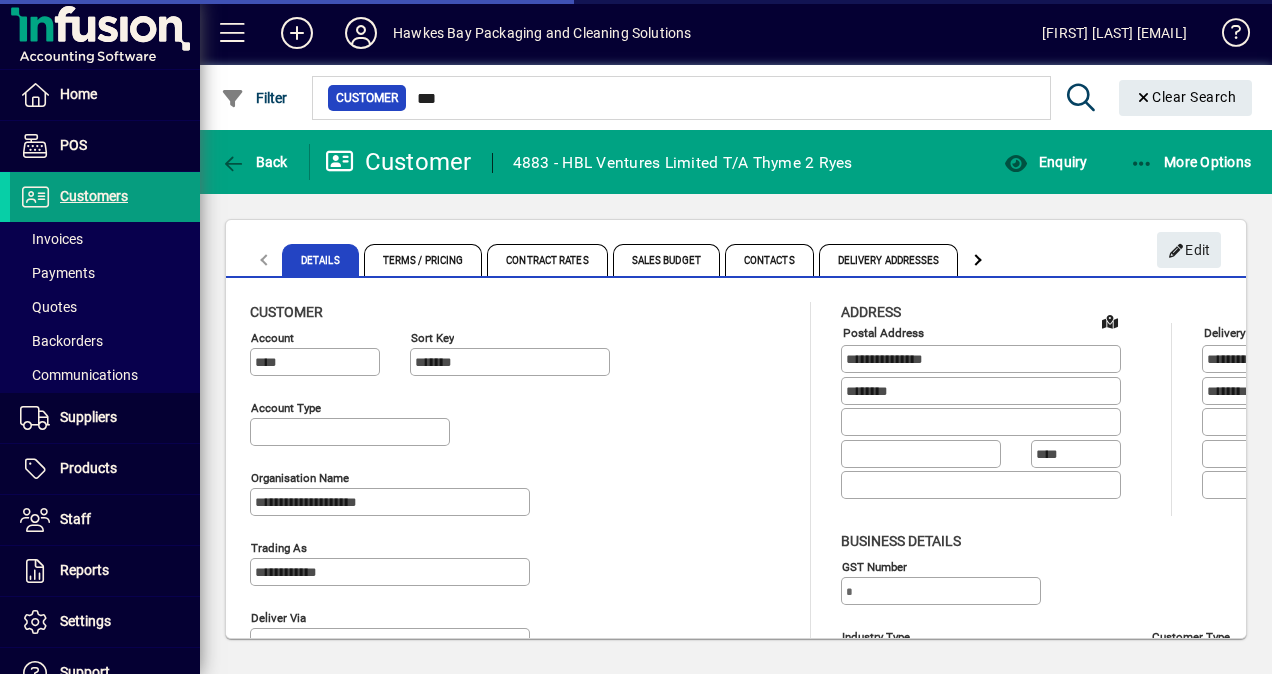type on "**********" 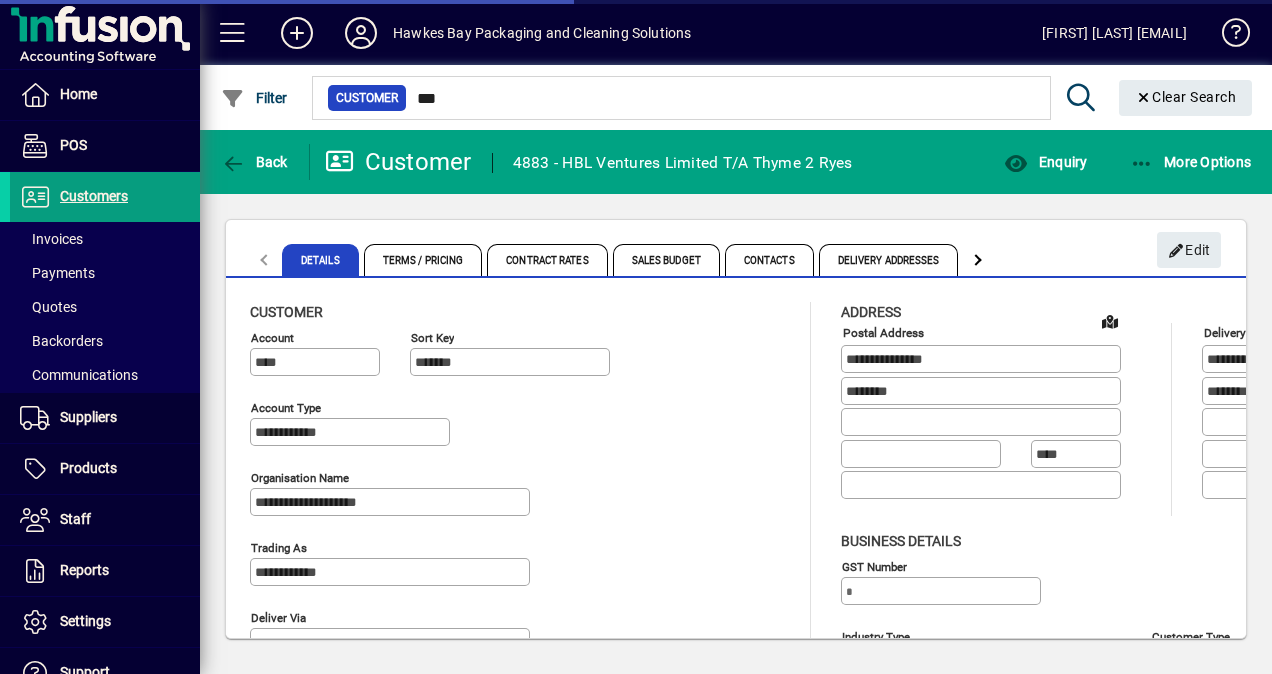 type on "**********" 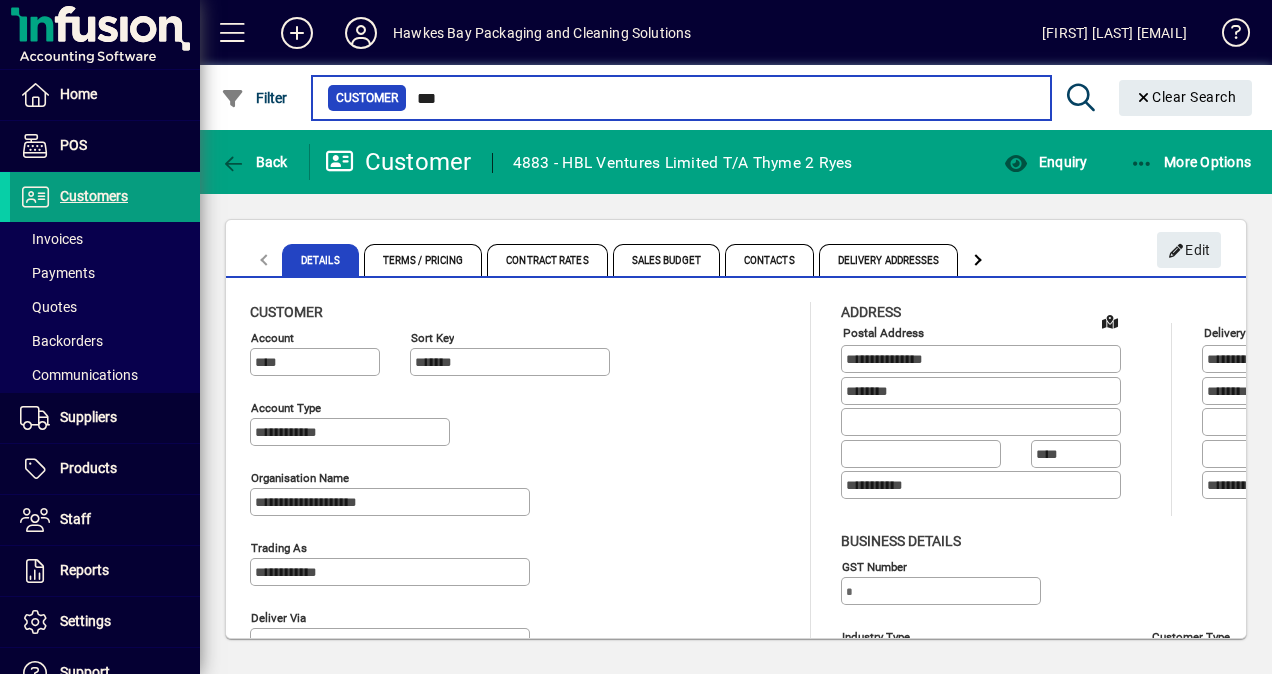 click on "***" at bounding box center (721, 98) 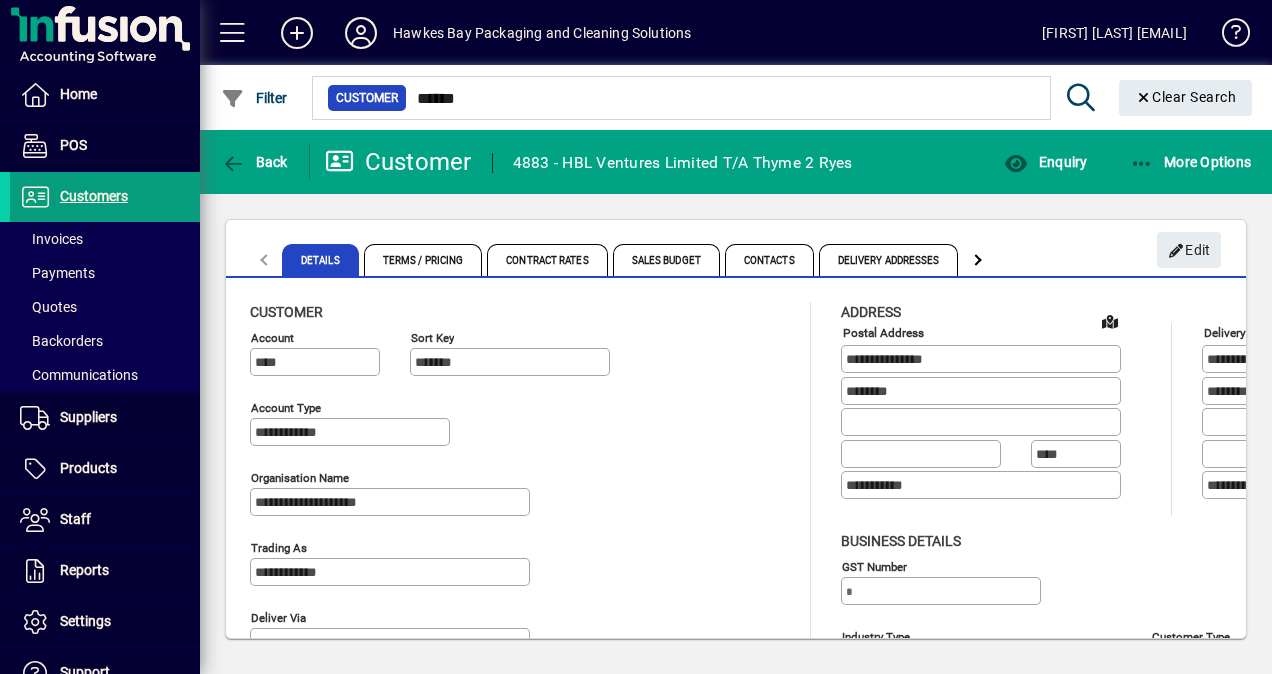 type on "****" 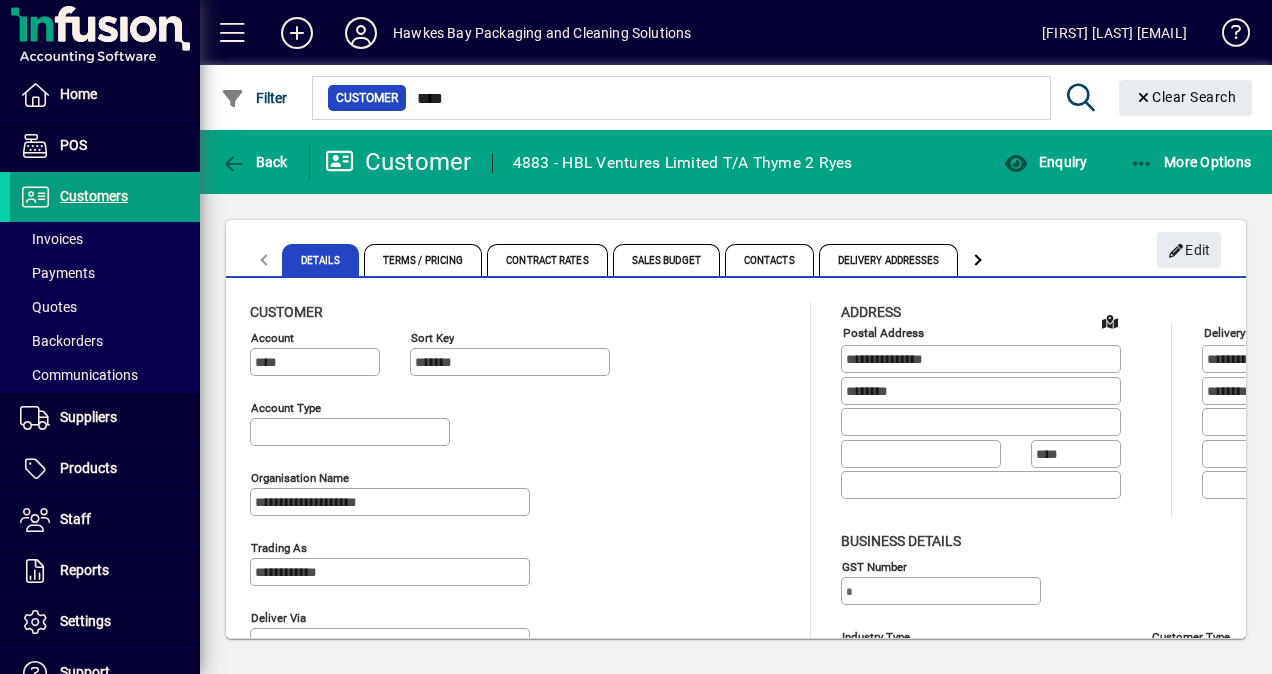 type on "**********" 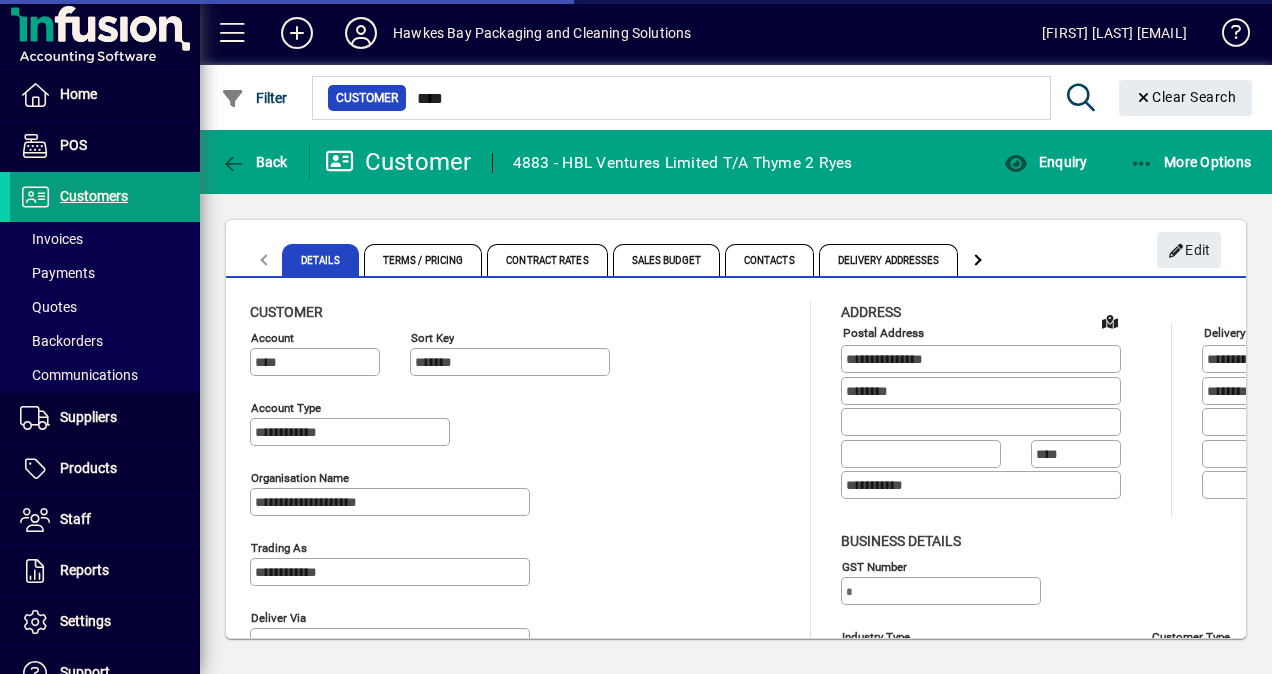 type on "**********" 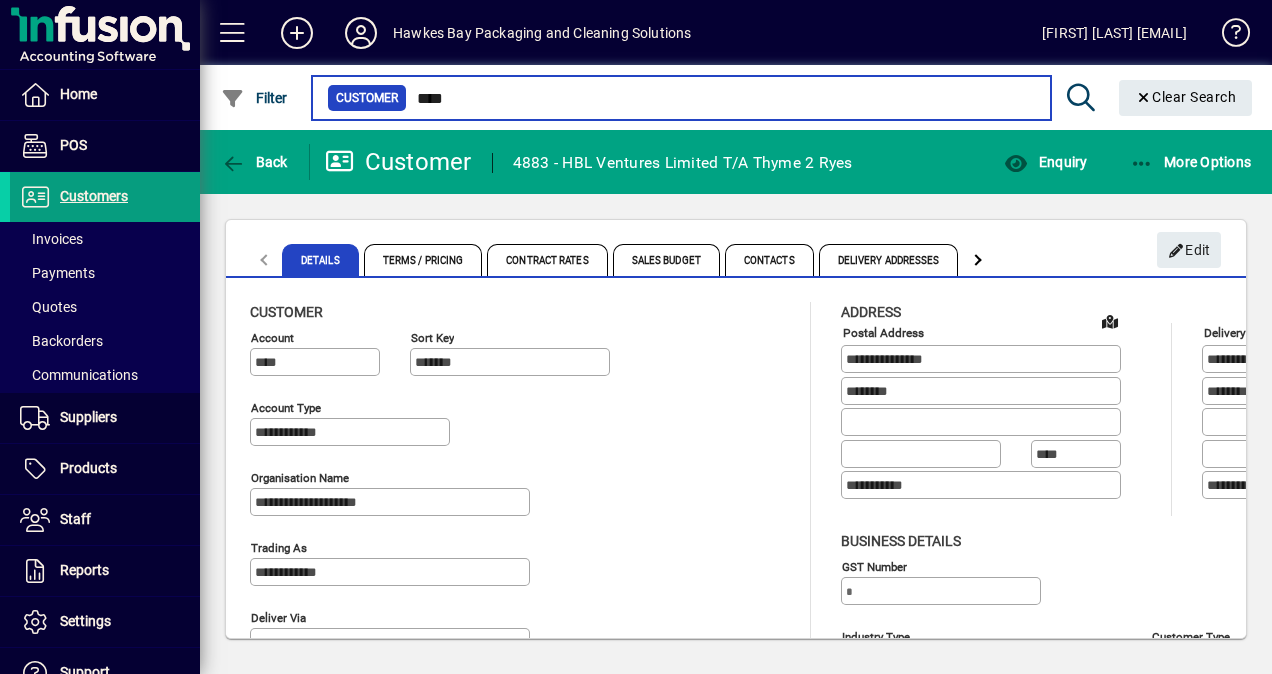 click on "****" at bounding box center [721, 98] 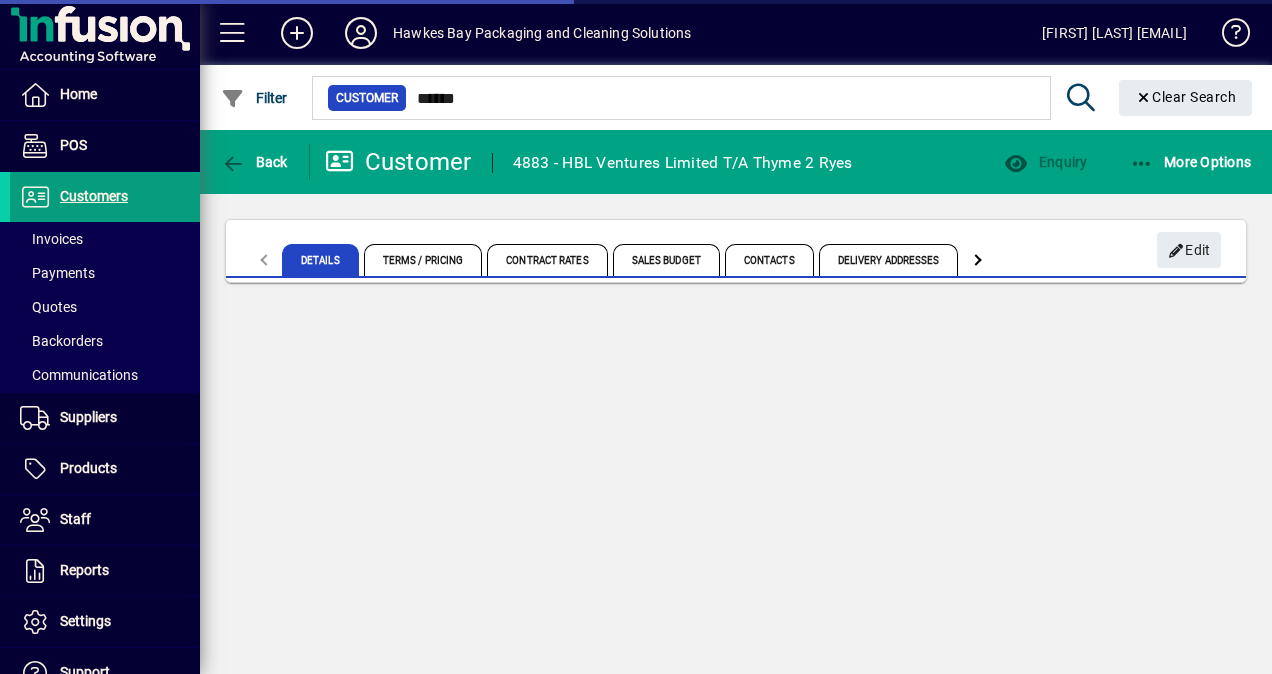type on "*******" 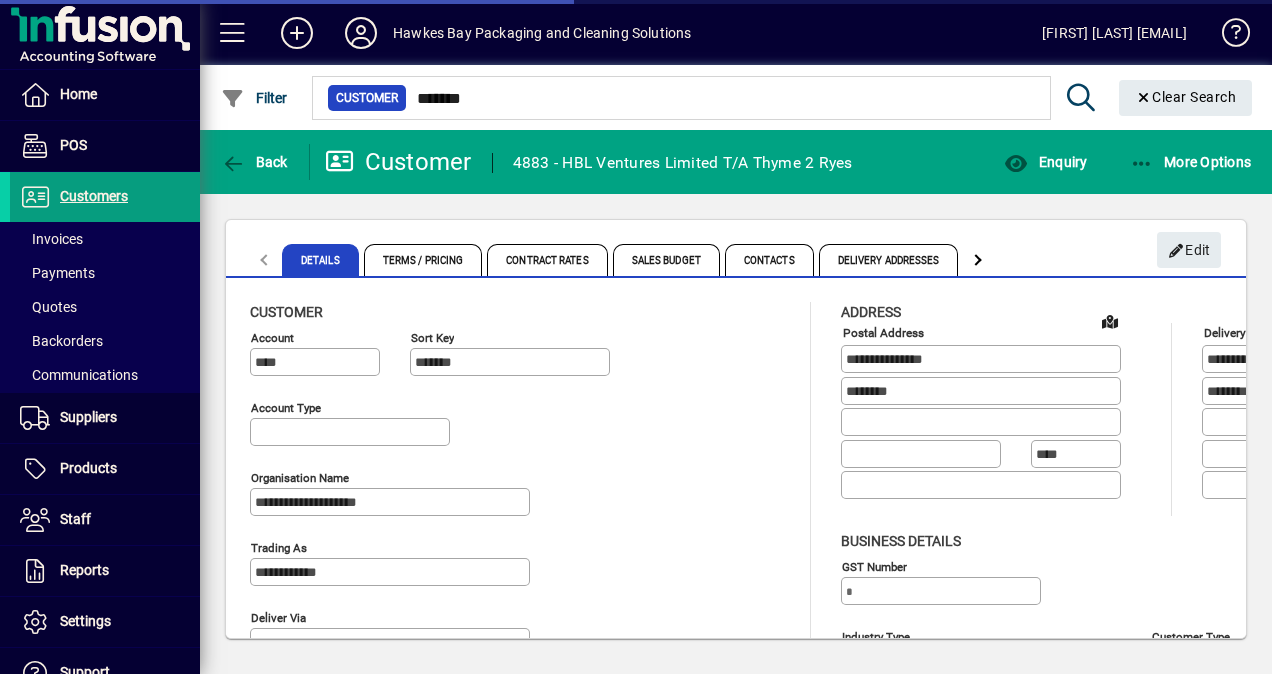 type on "**********" 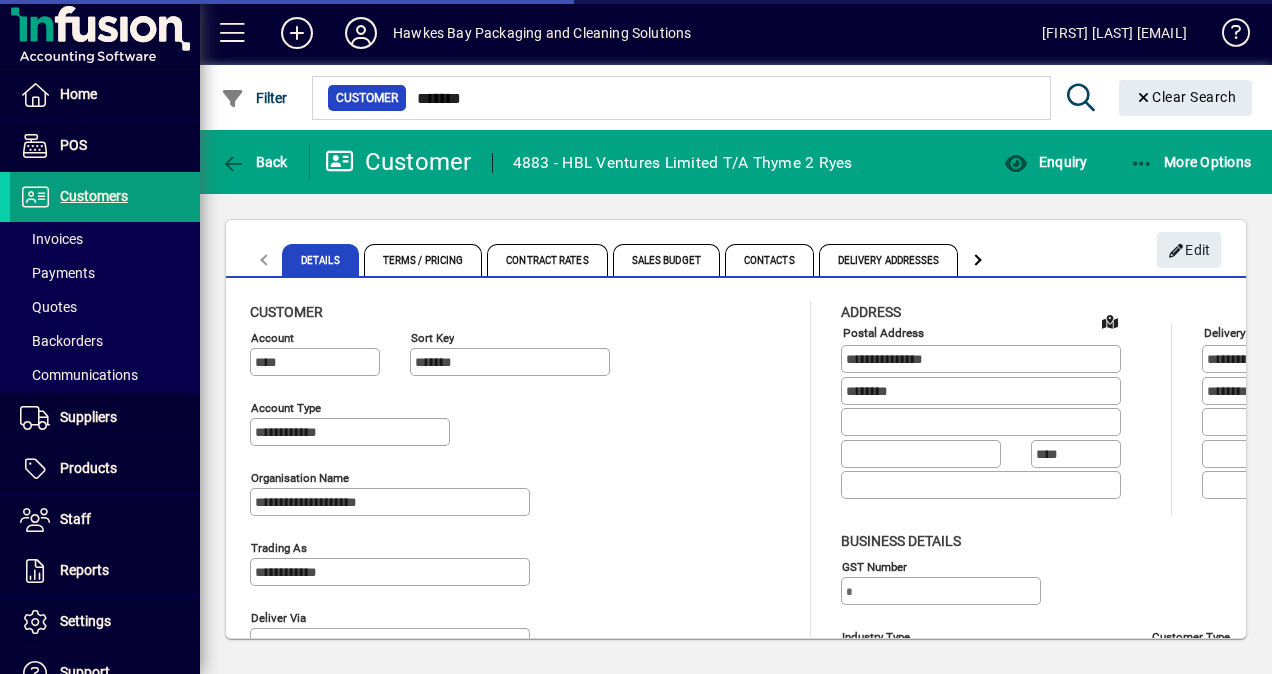 type on "**********" 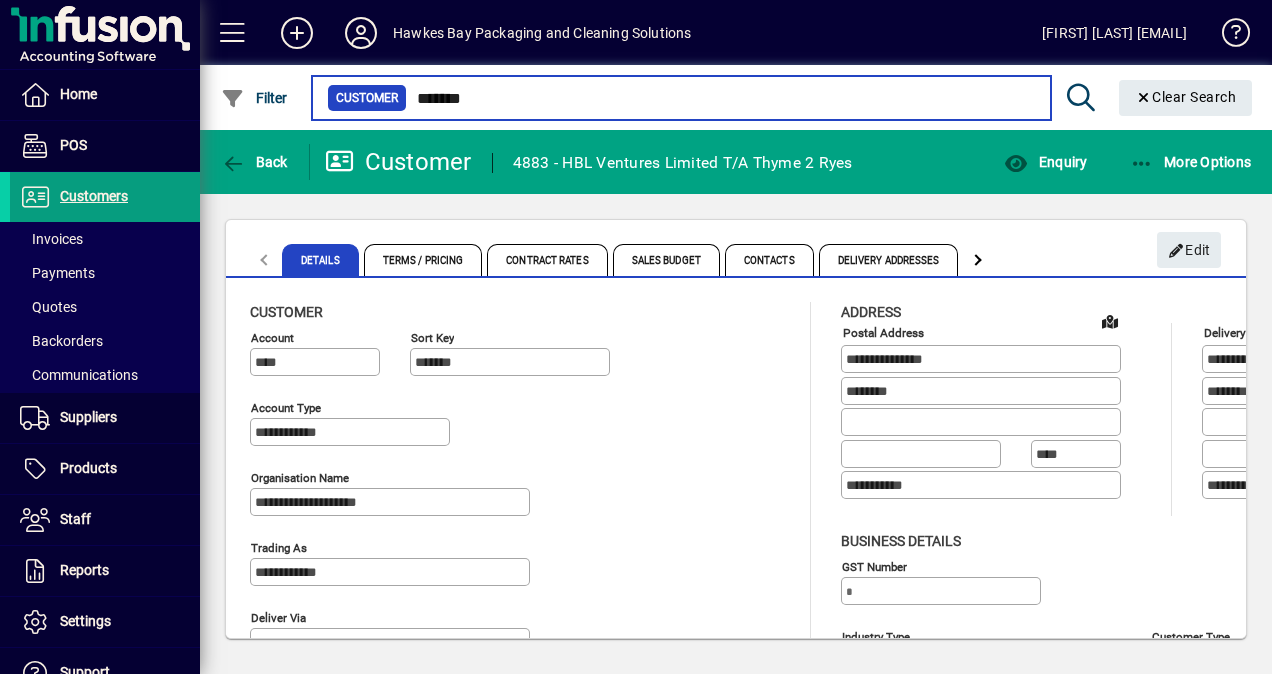 click on "*******" at bounding box center (721, 98) 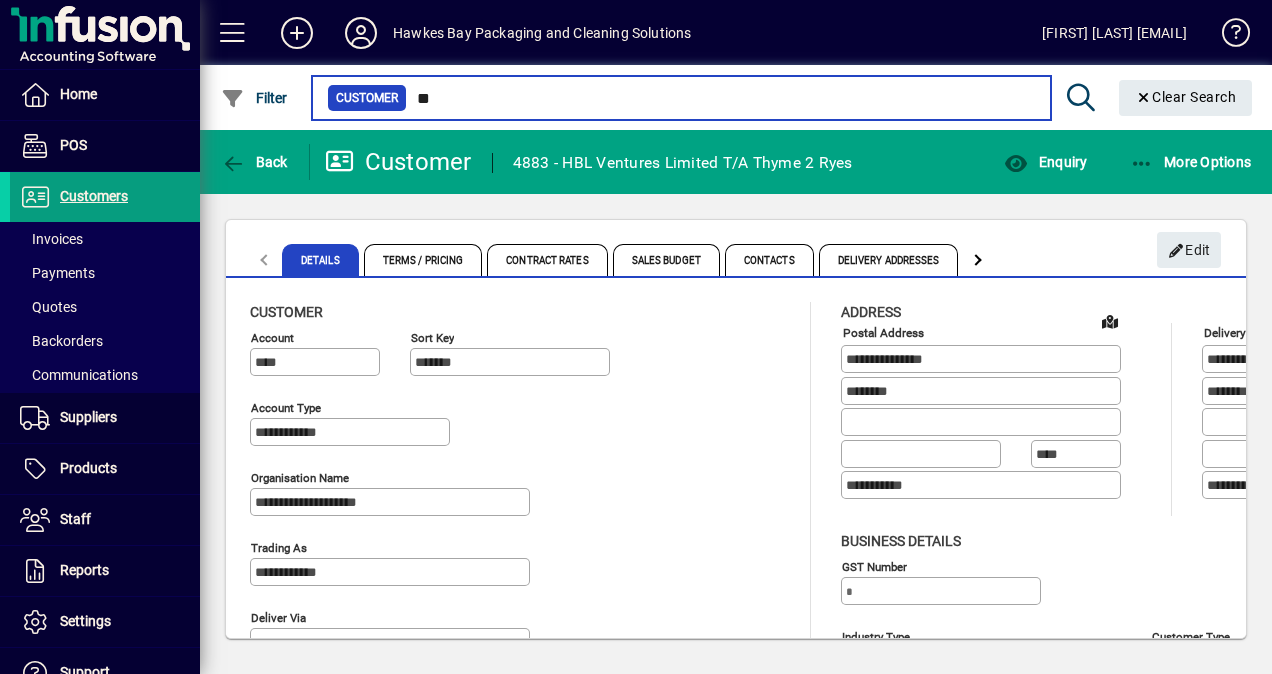 type on "*" 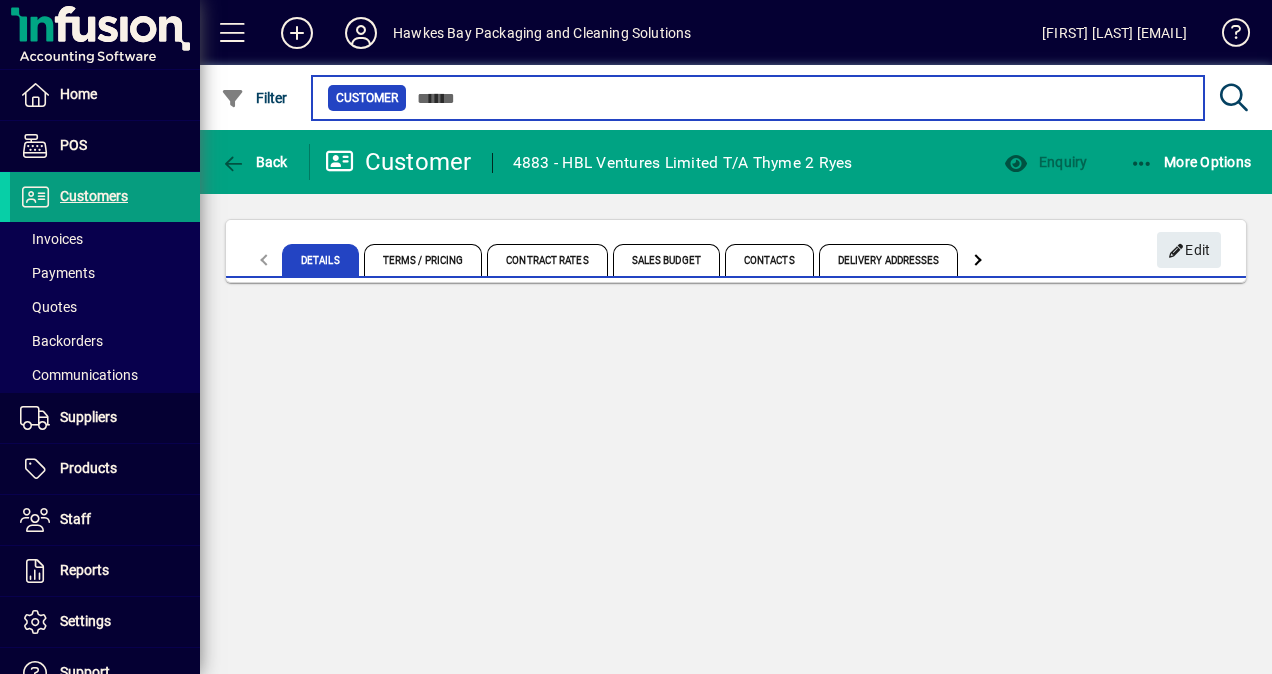 type 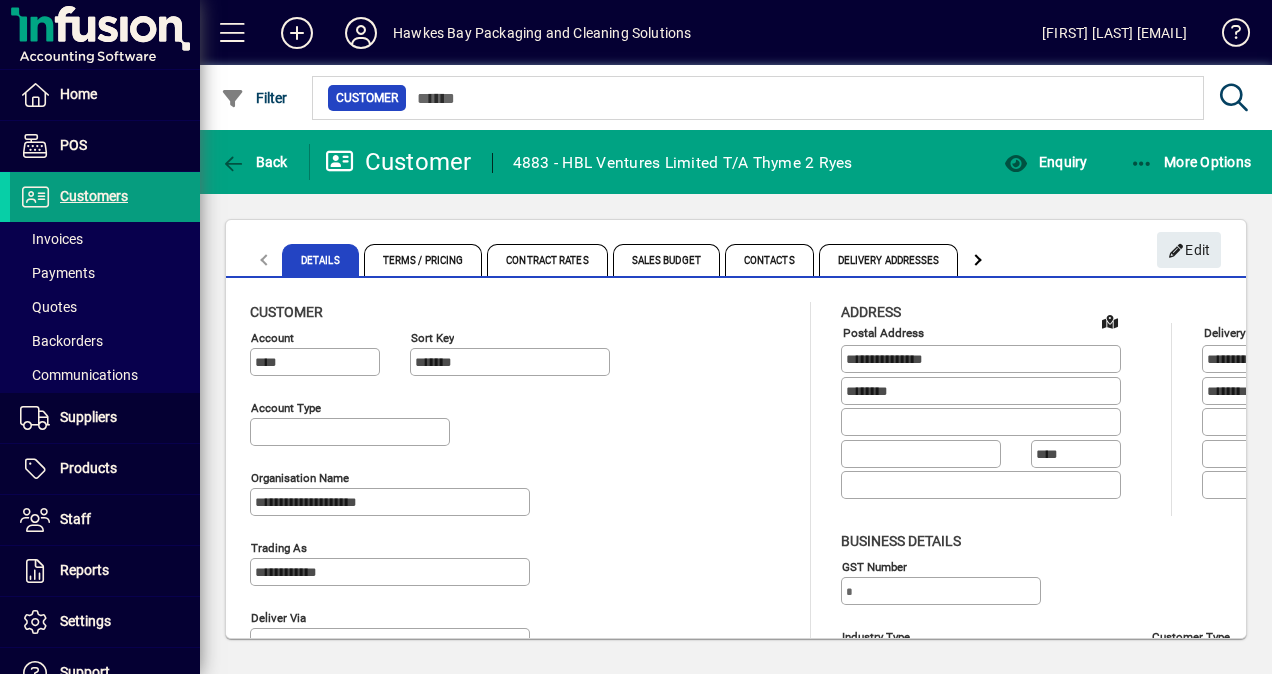 type on "**********" 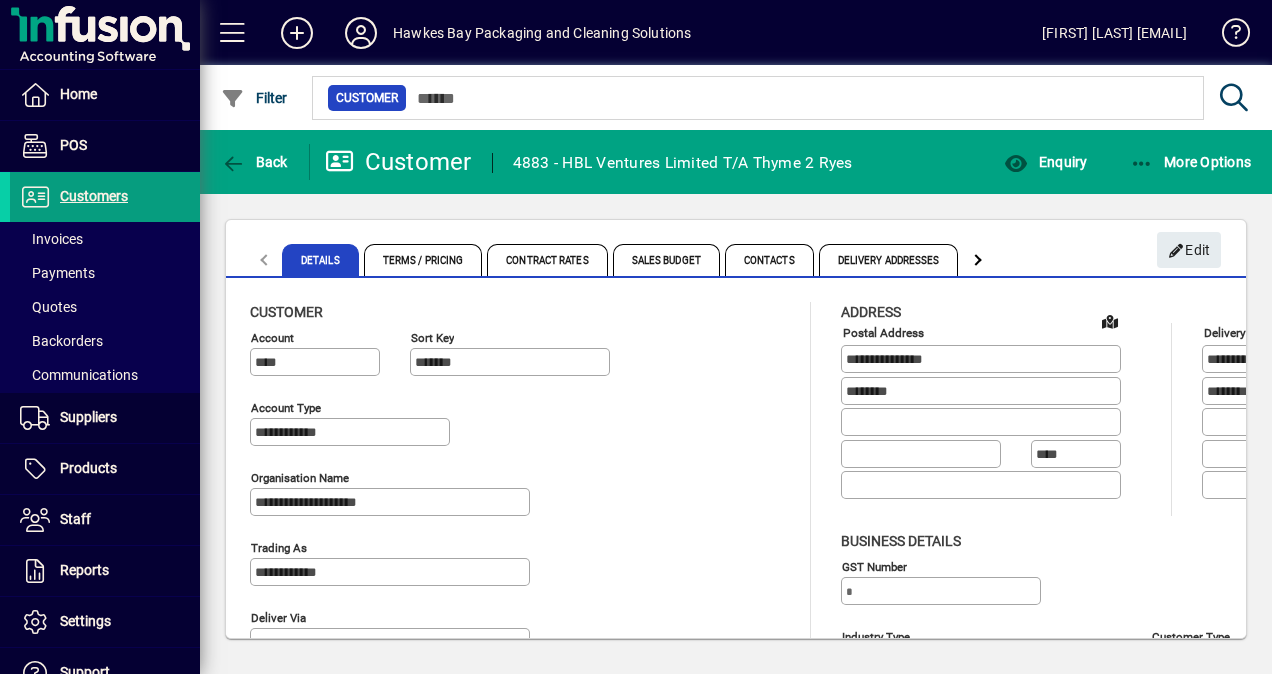 type on "**********" 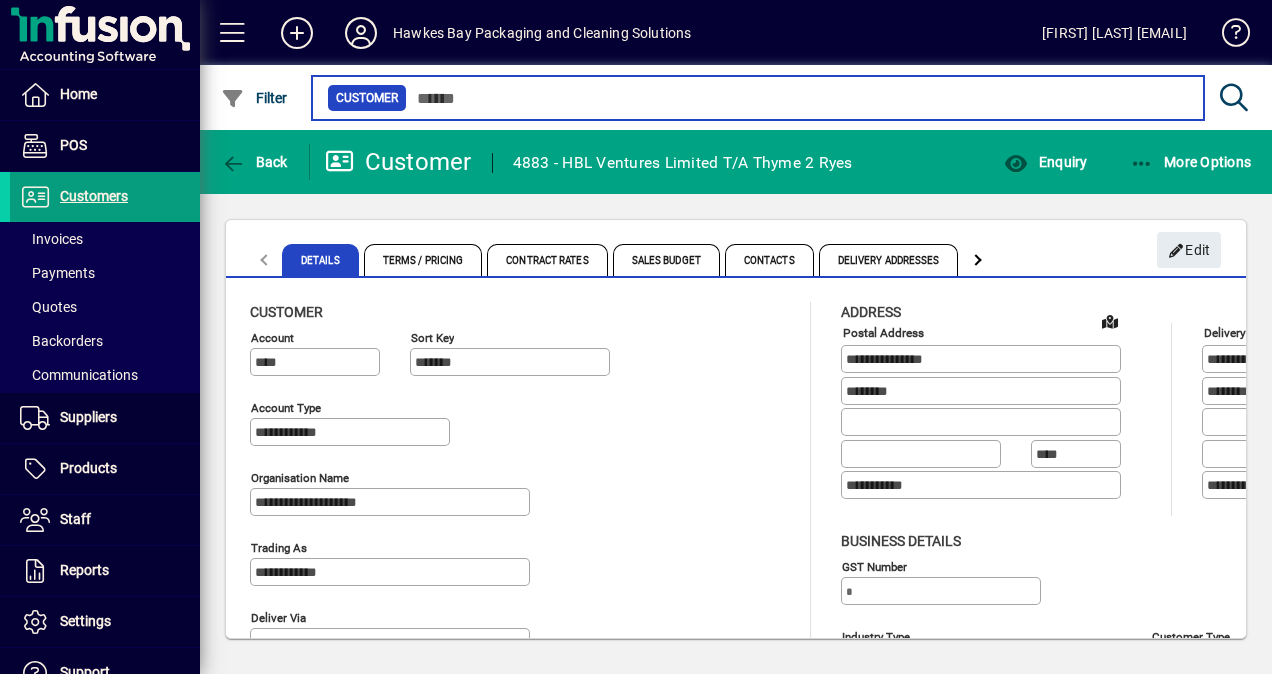 click at bounding box center [797, 98] 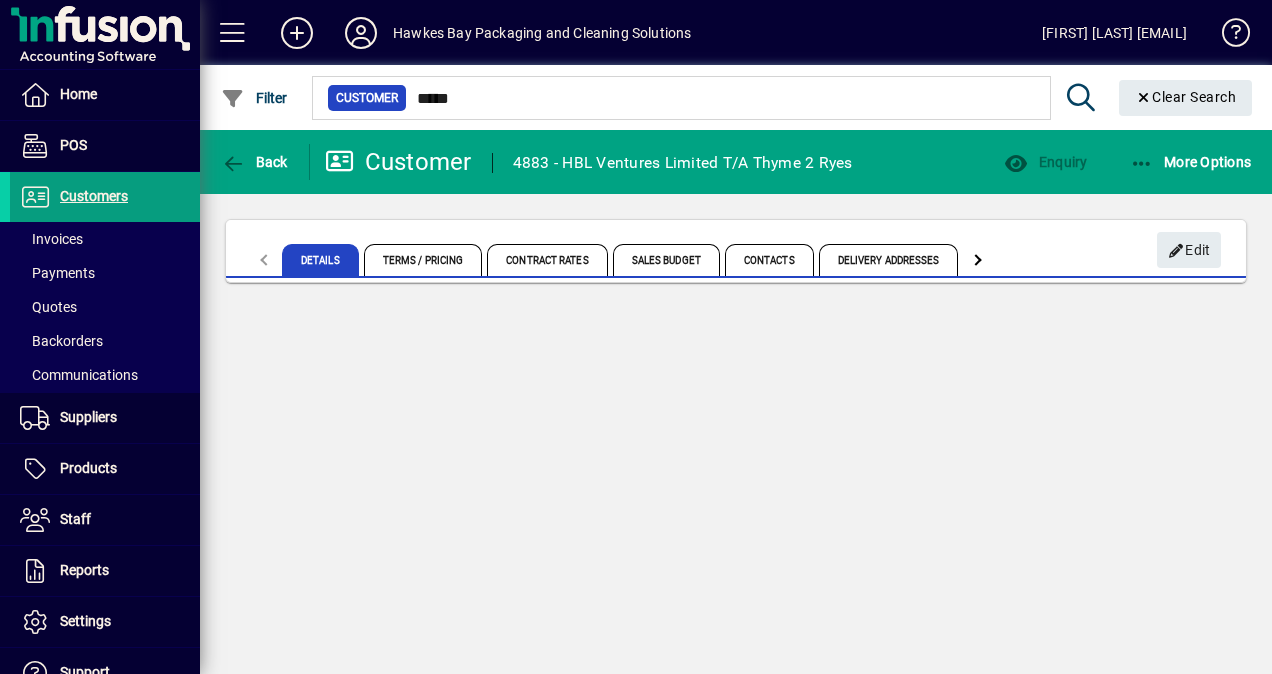 type on "***" 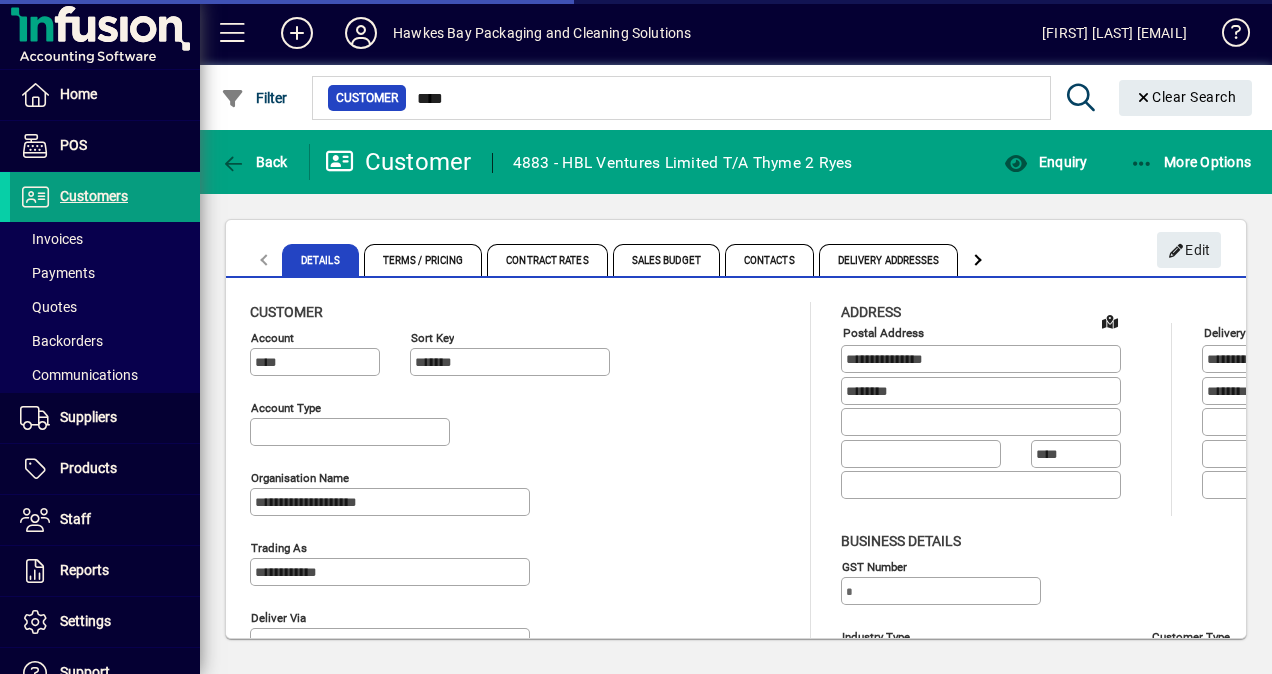 type on "**********" 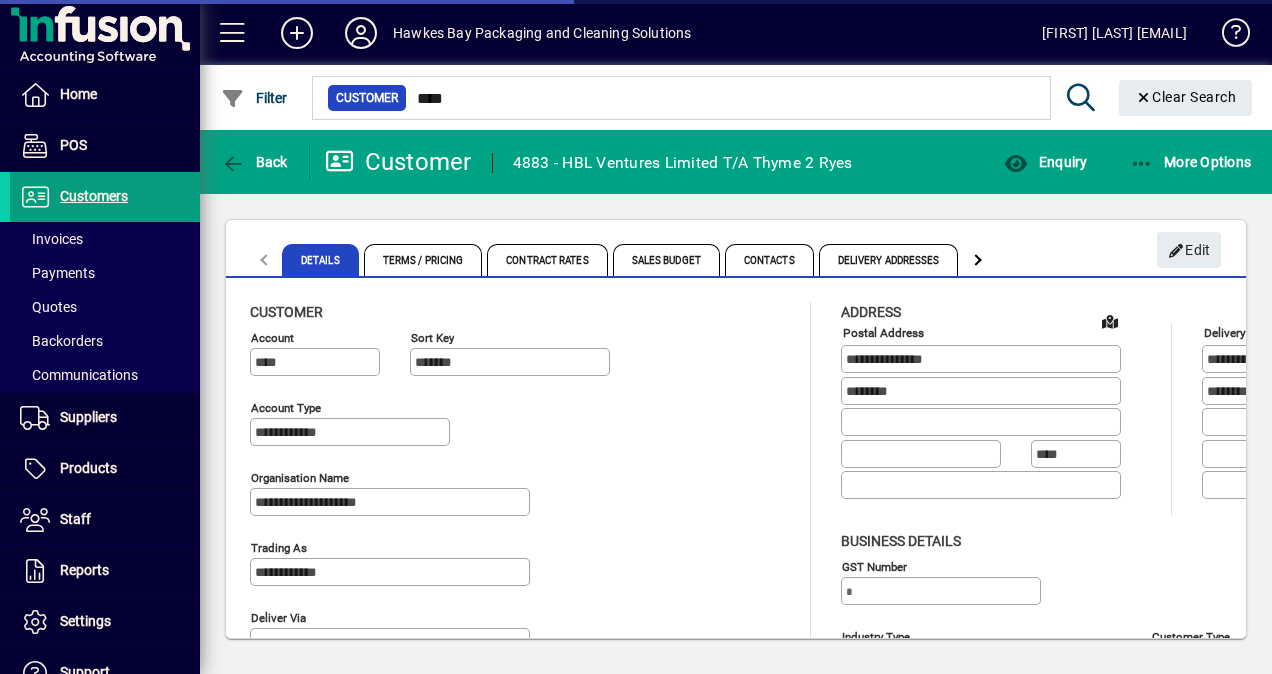 type on "**********" 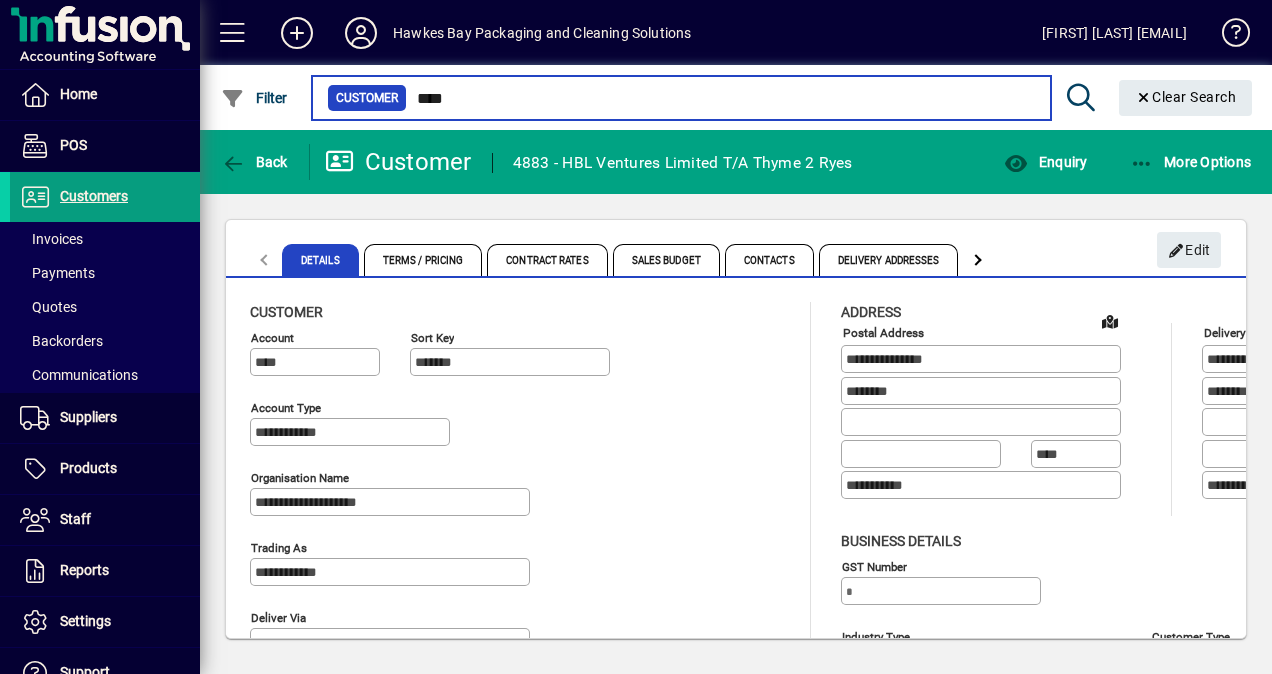 click on "***" at bounding box center (721, 98) 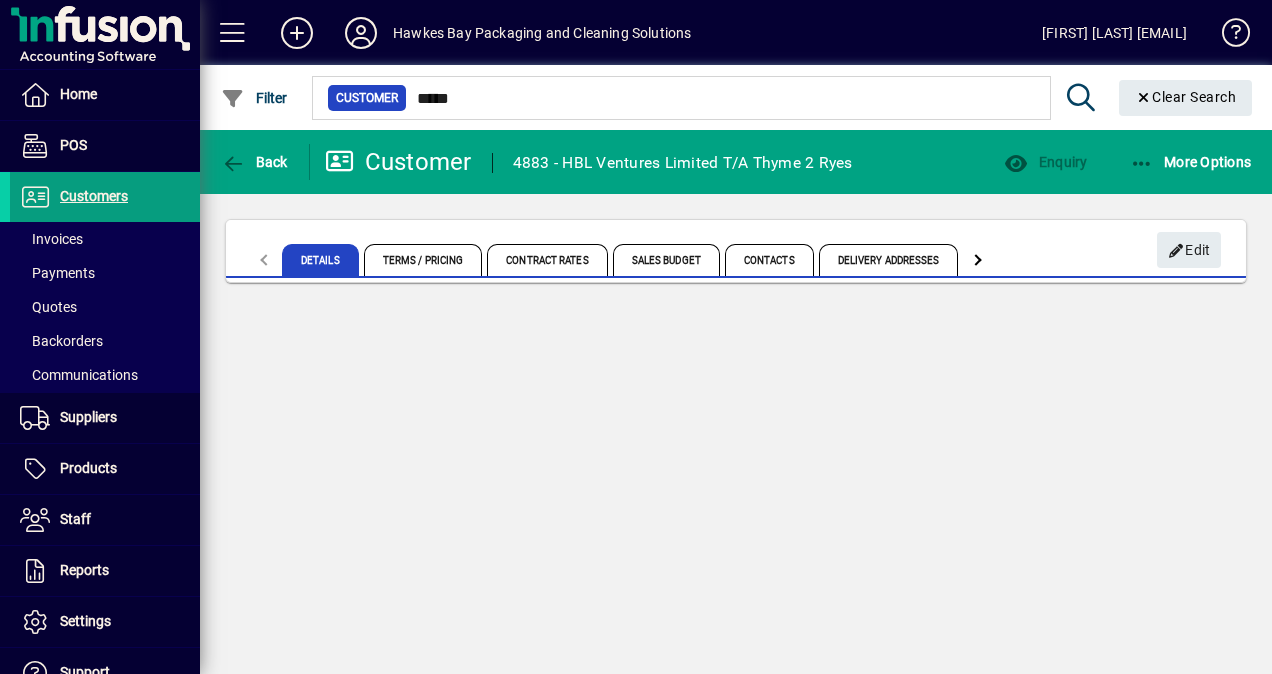 type on "******" 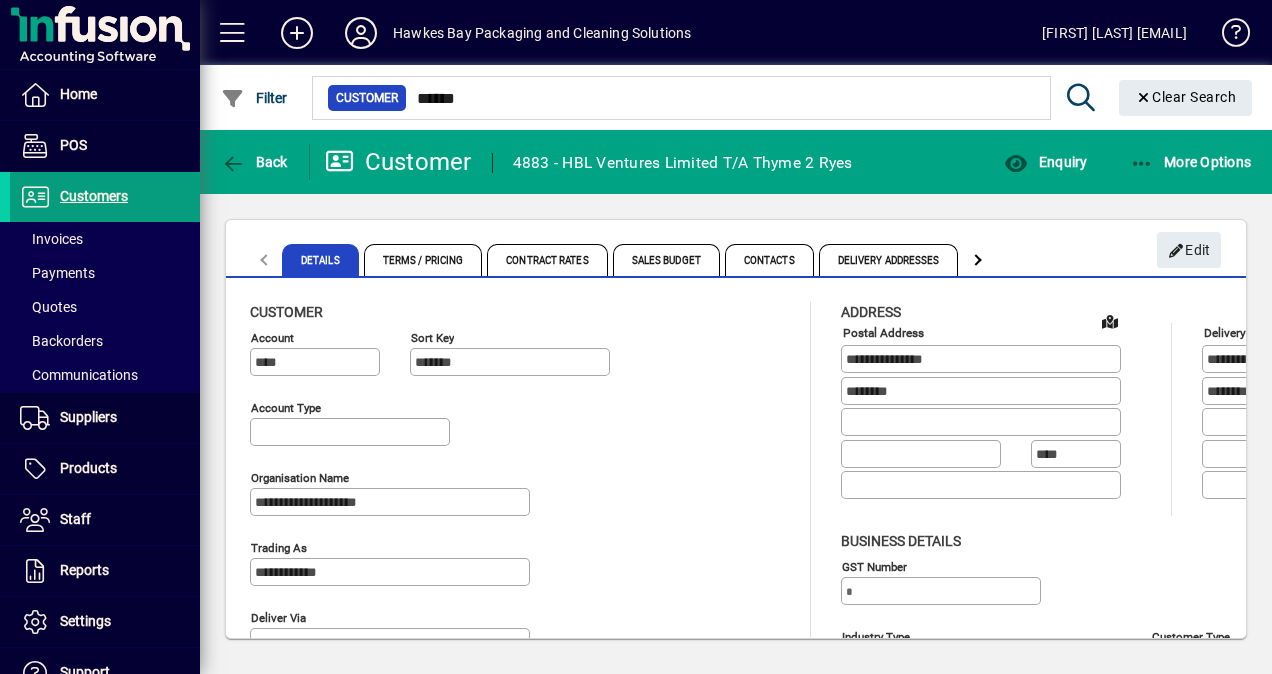 type on "**********" 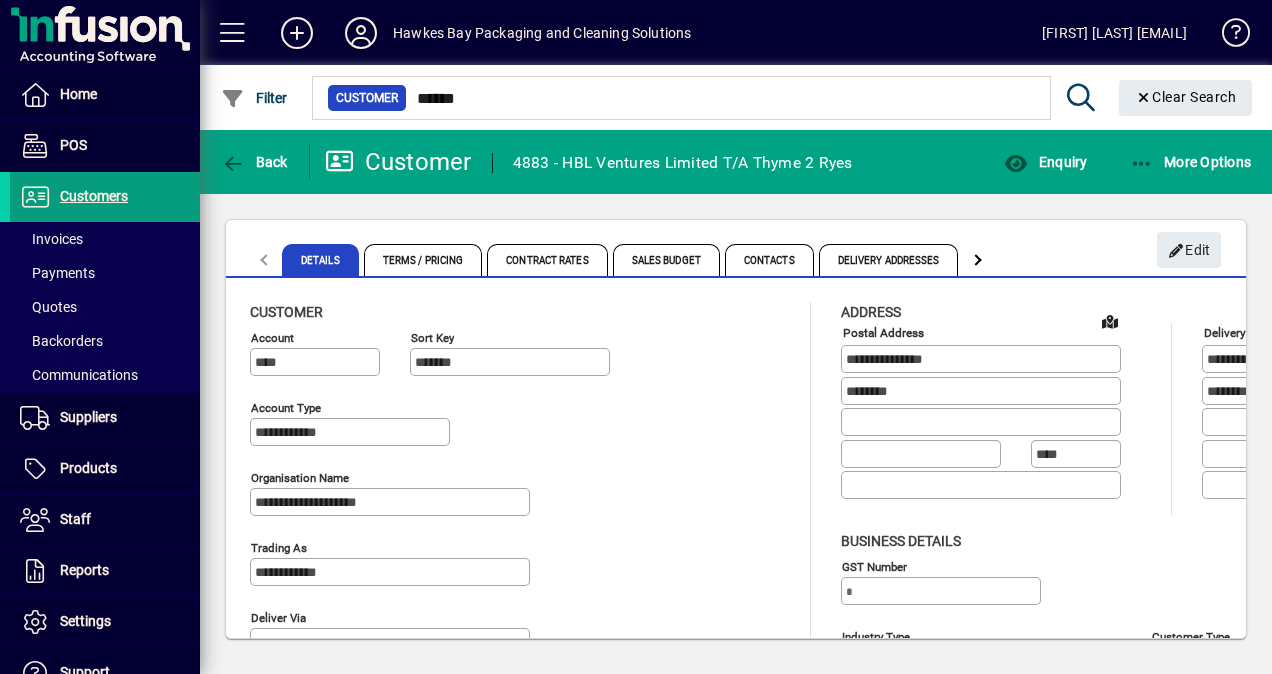type on "**********" 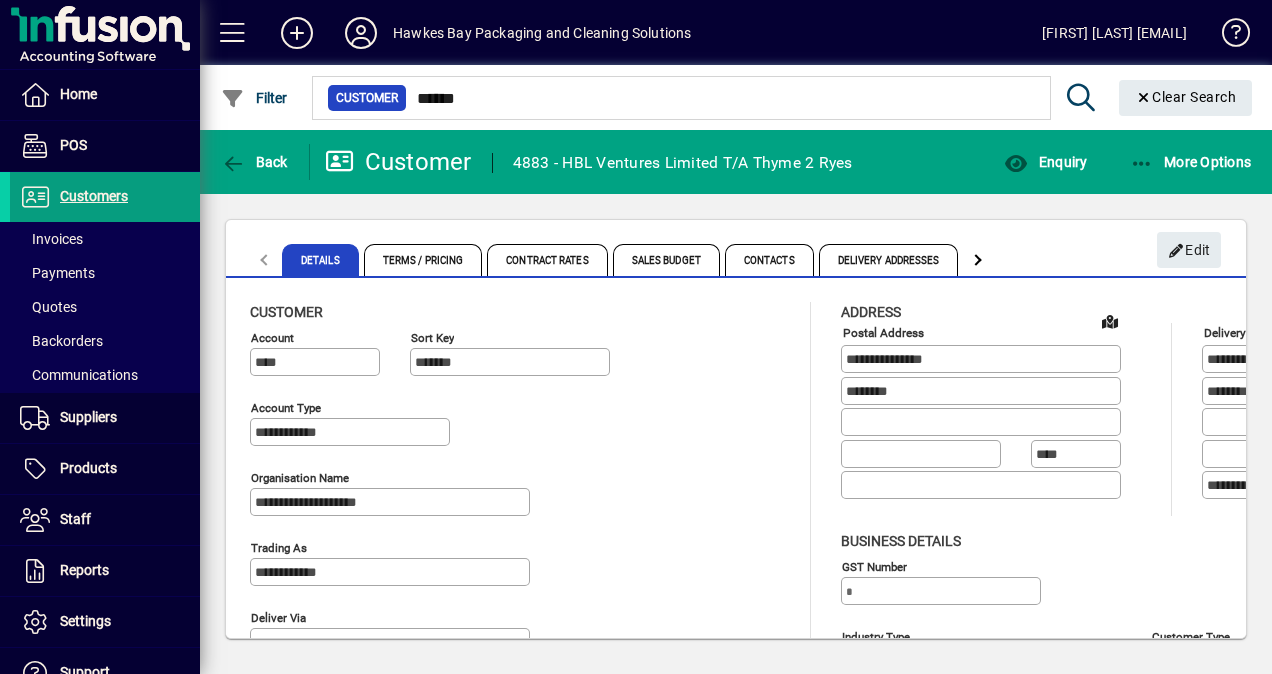 type on "**********" 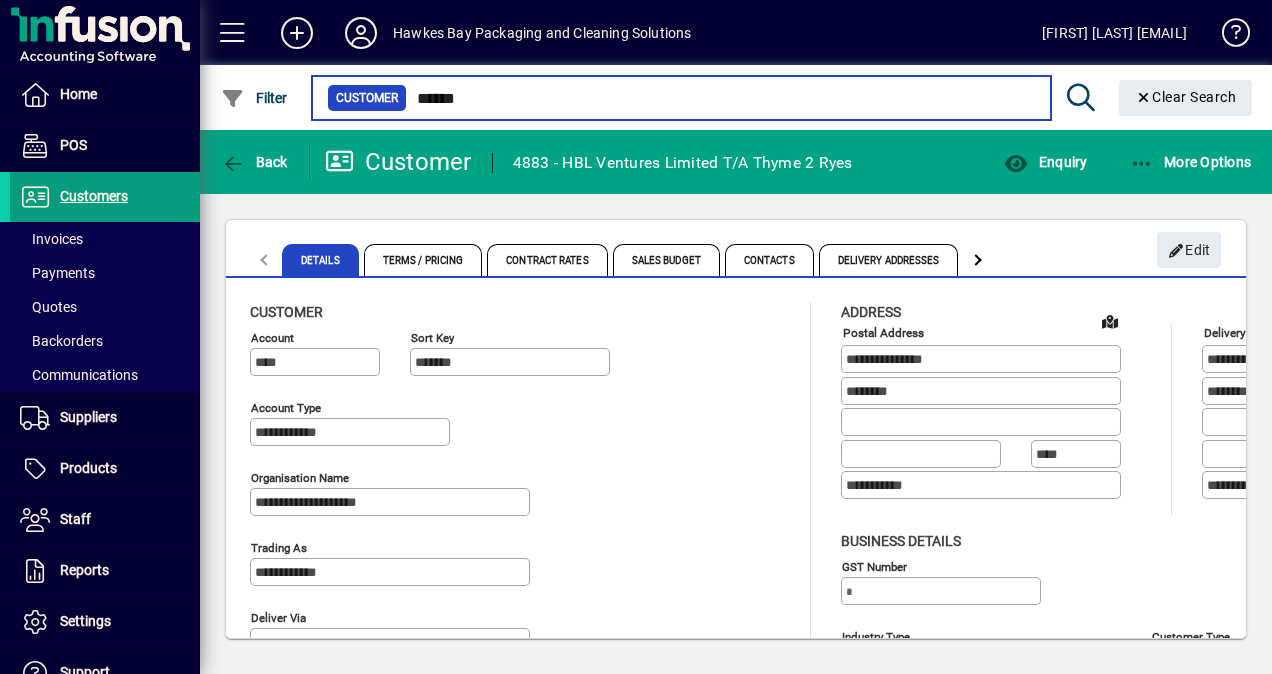 click on "******" at bounding box center (721, 98) 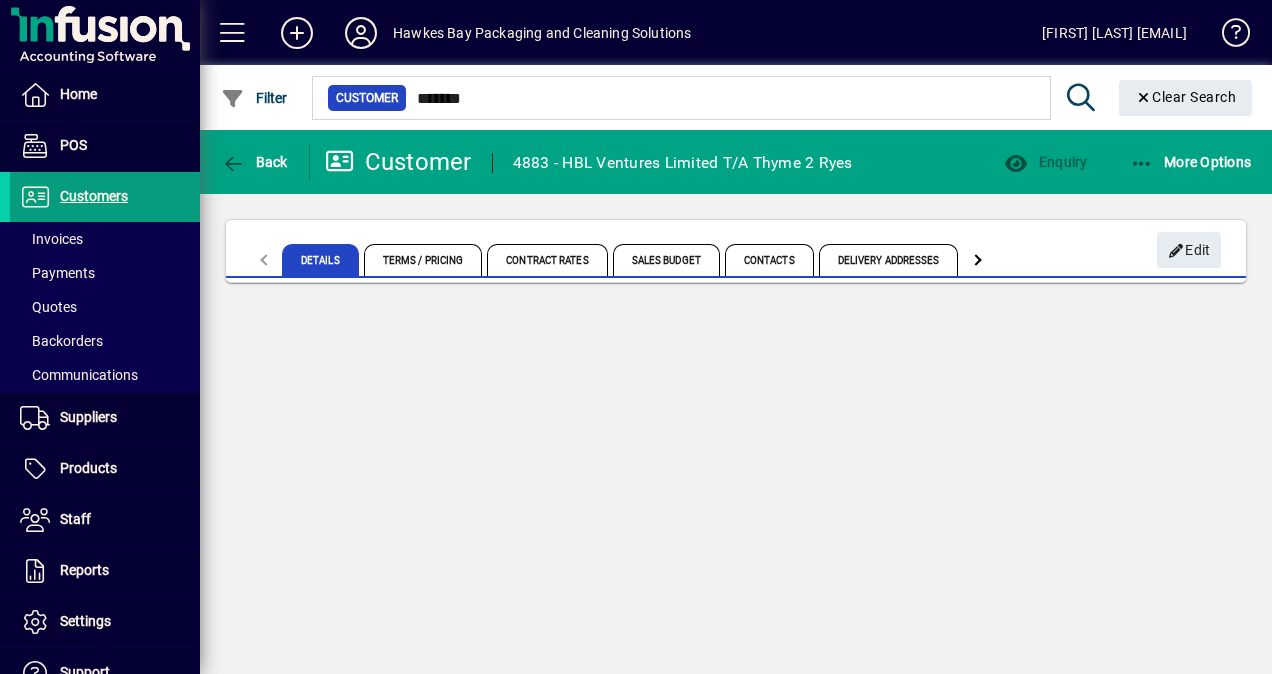 type on "********" 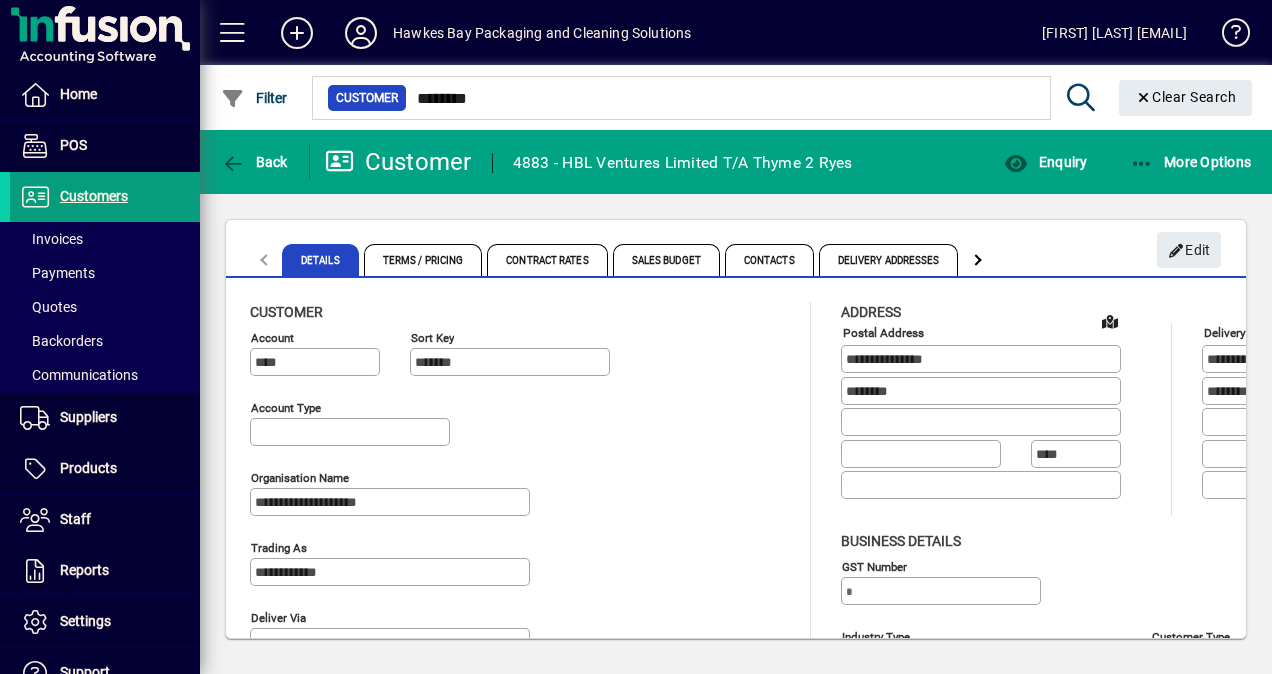 type on "**********" 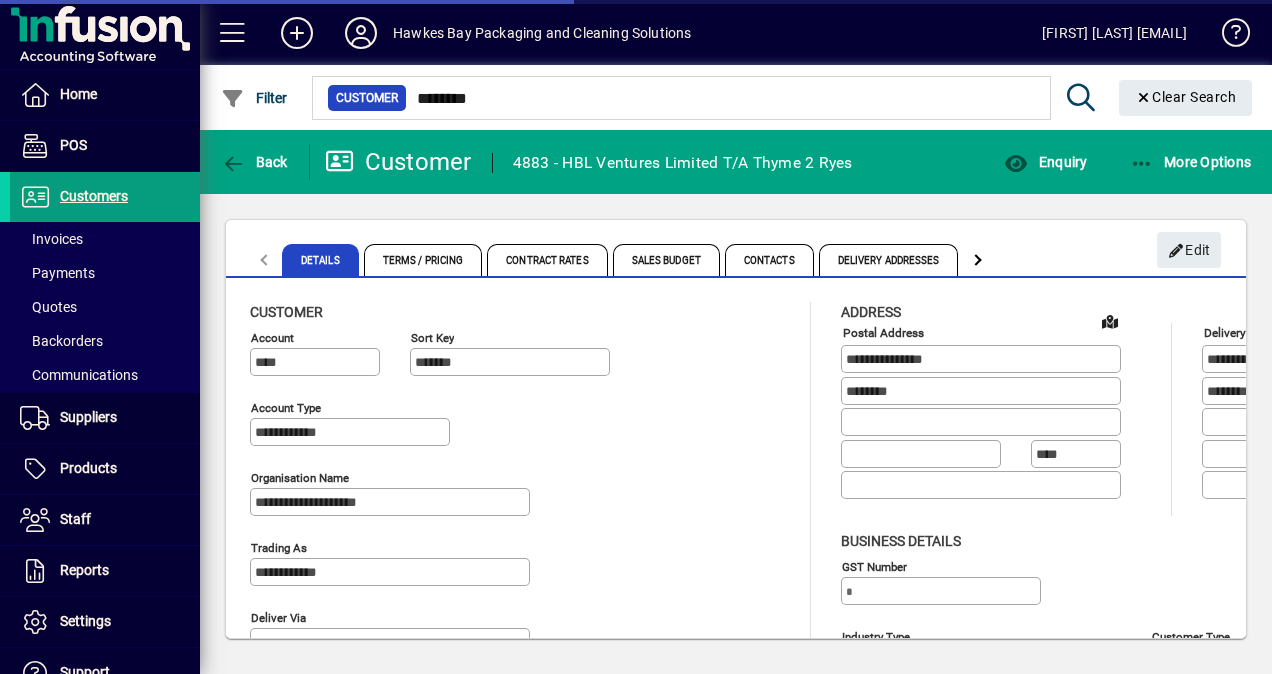 type on "**********" 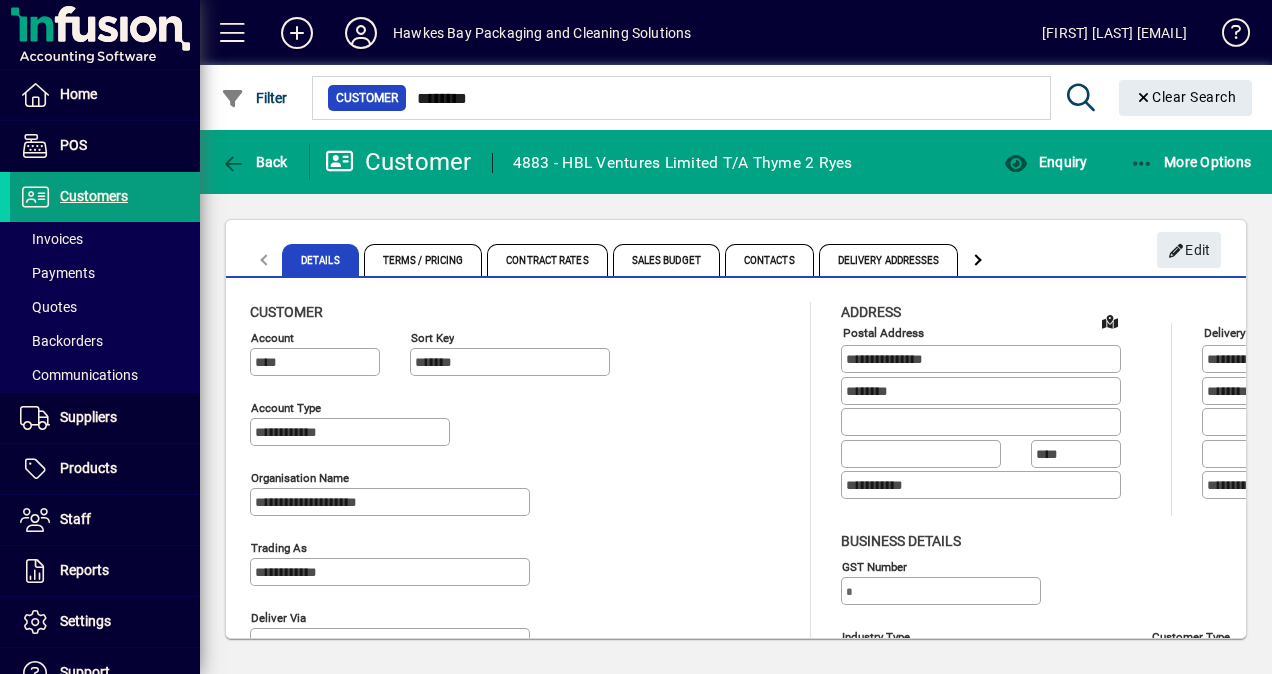 click 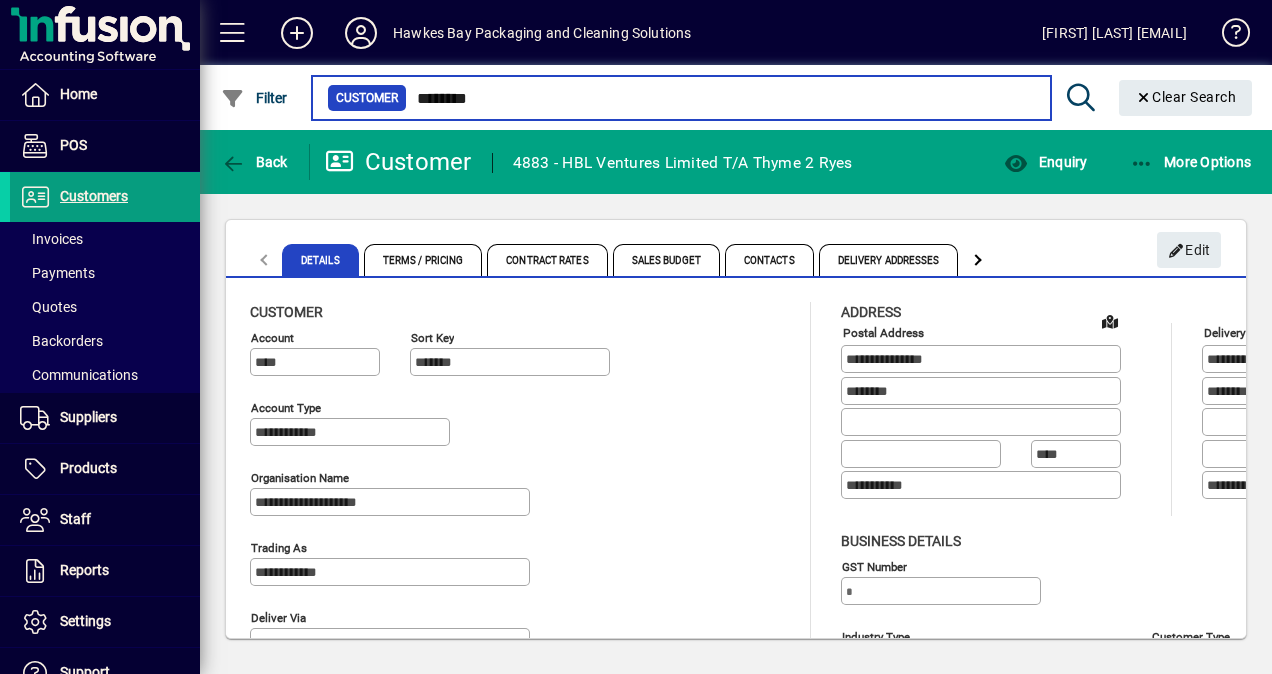 click on "********" at bounding box center [721, 98] 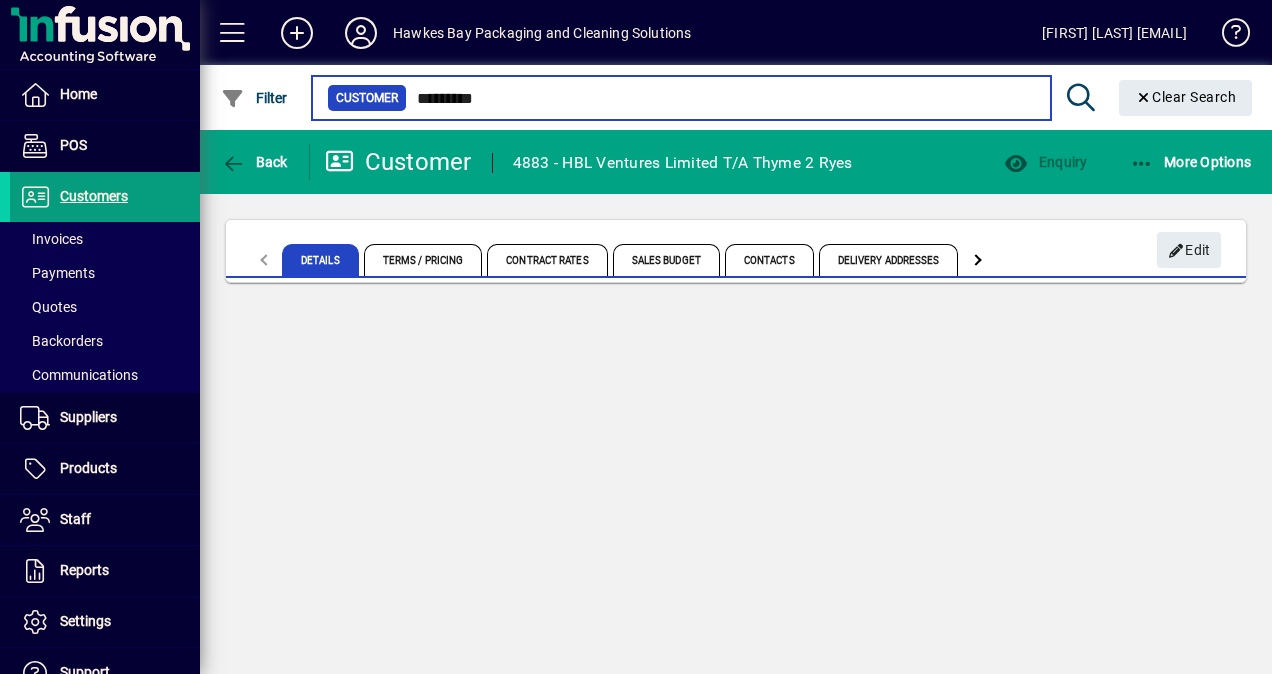 type on "********" 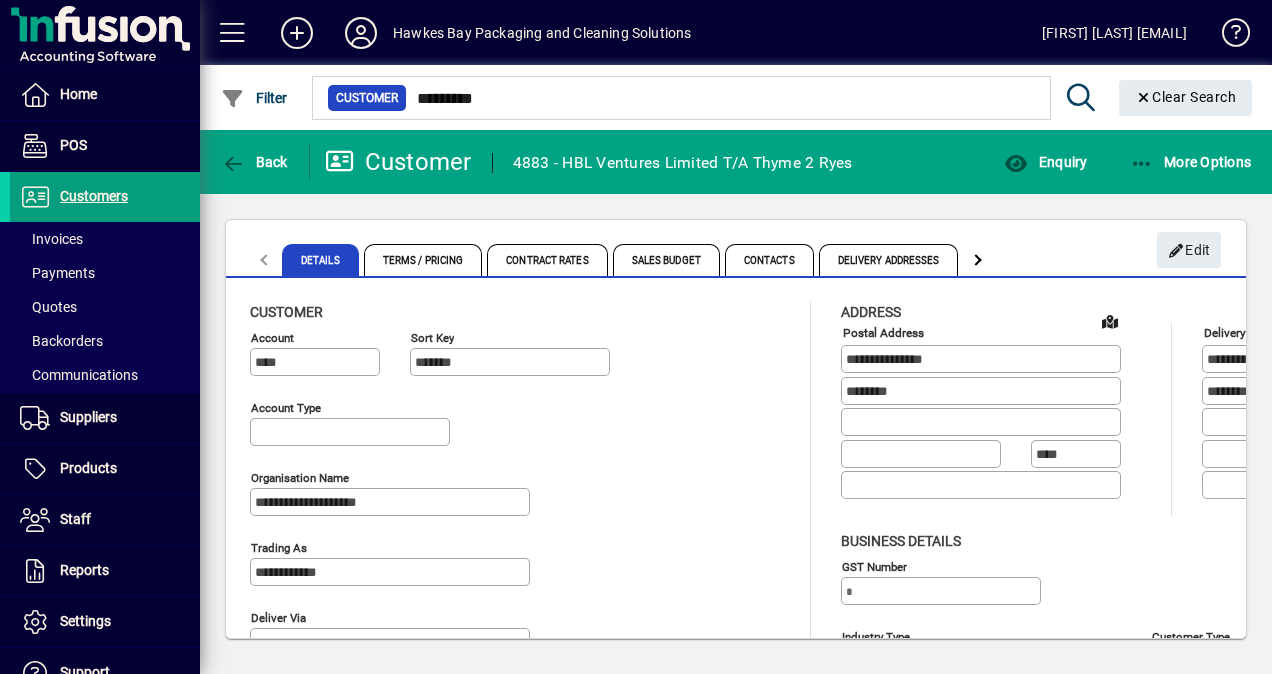 type on "**********" 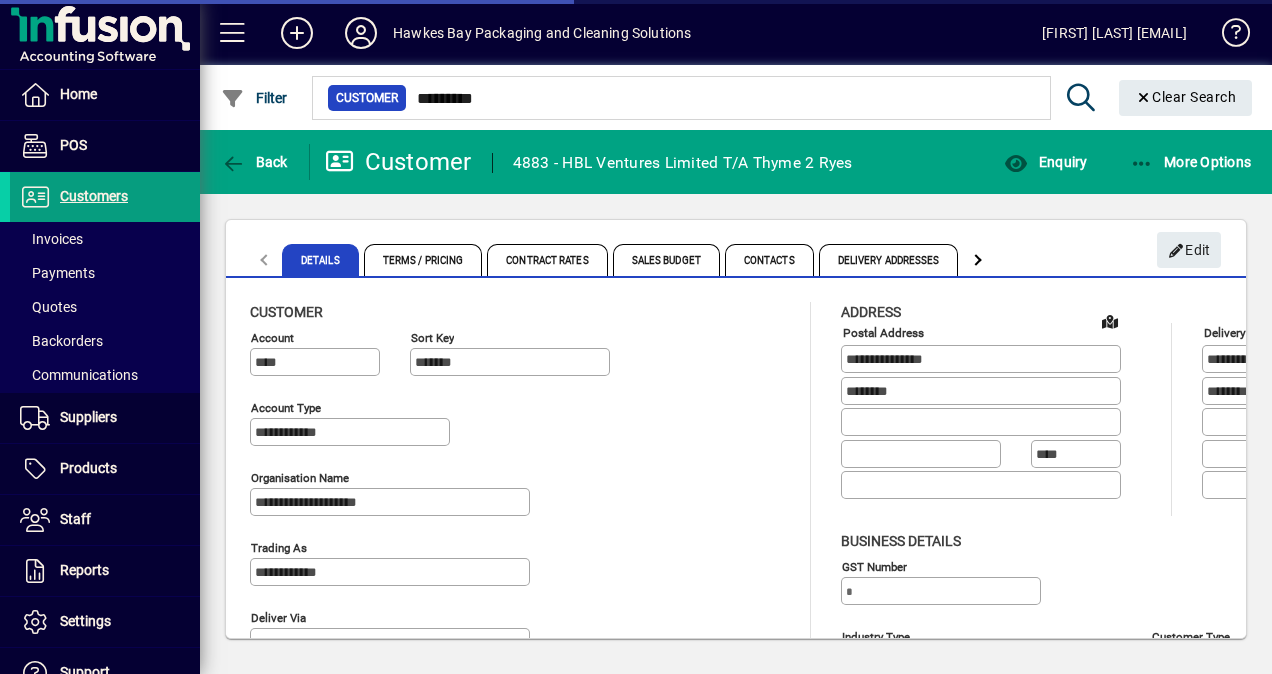 type on "**********" 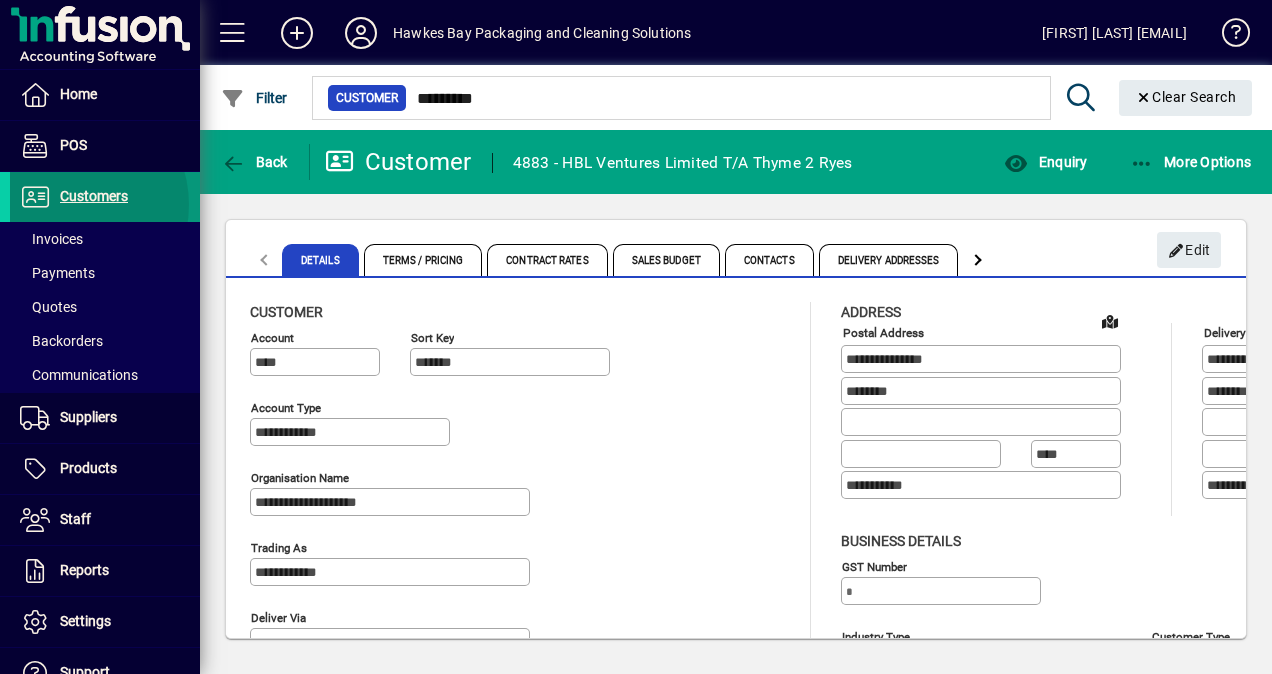 click on "Customers" at bounding box center (69, 197) 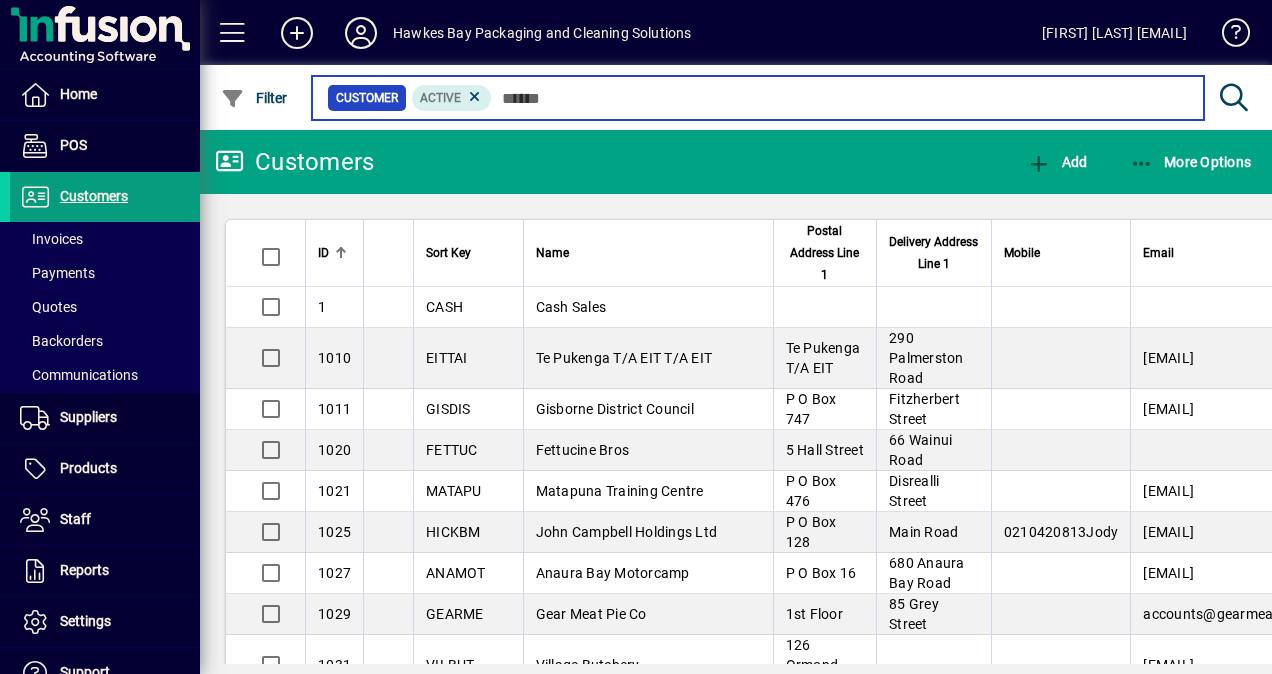 click at bounding box center [840, 98] 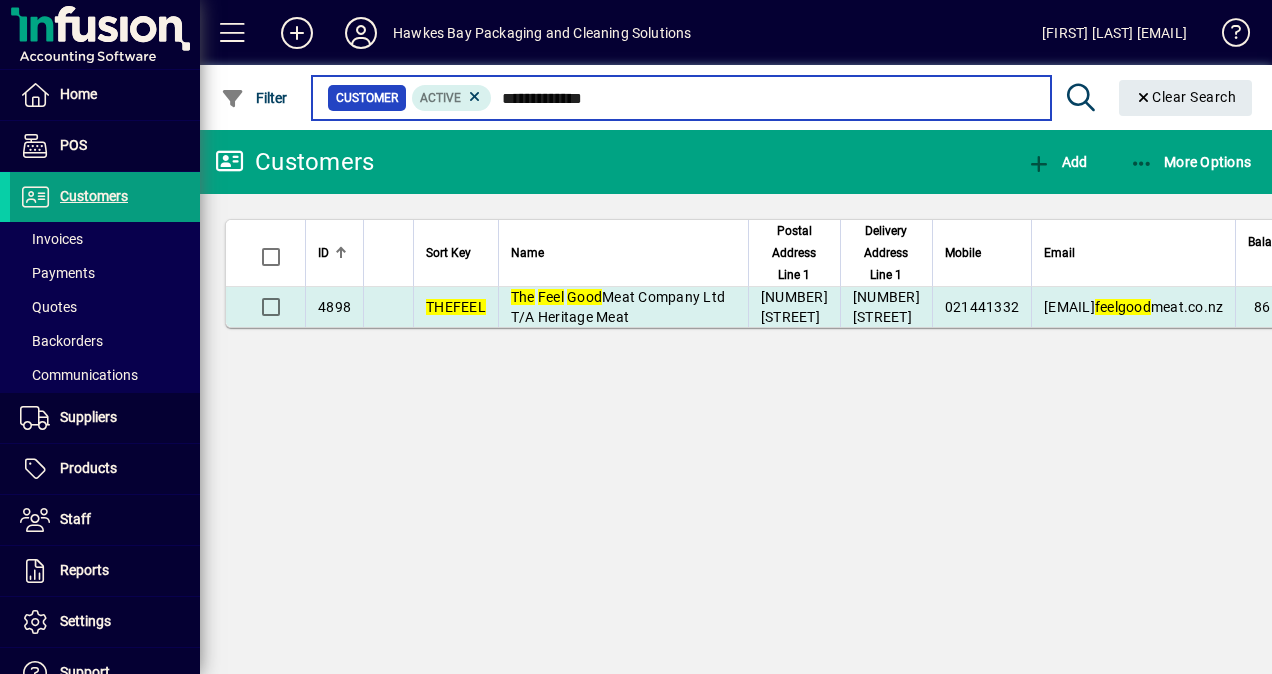 type on "**********" 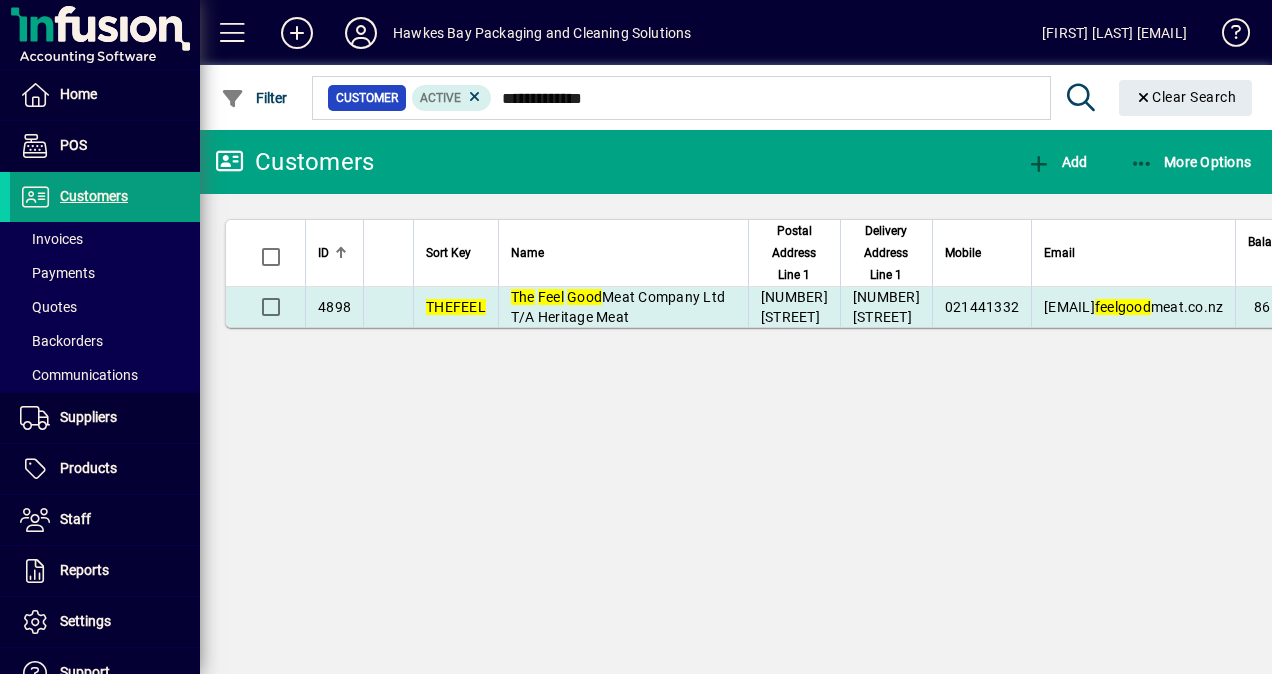 click on "Feel" at bounding box center [551, 297] 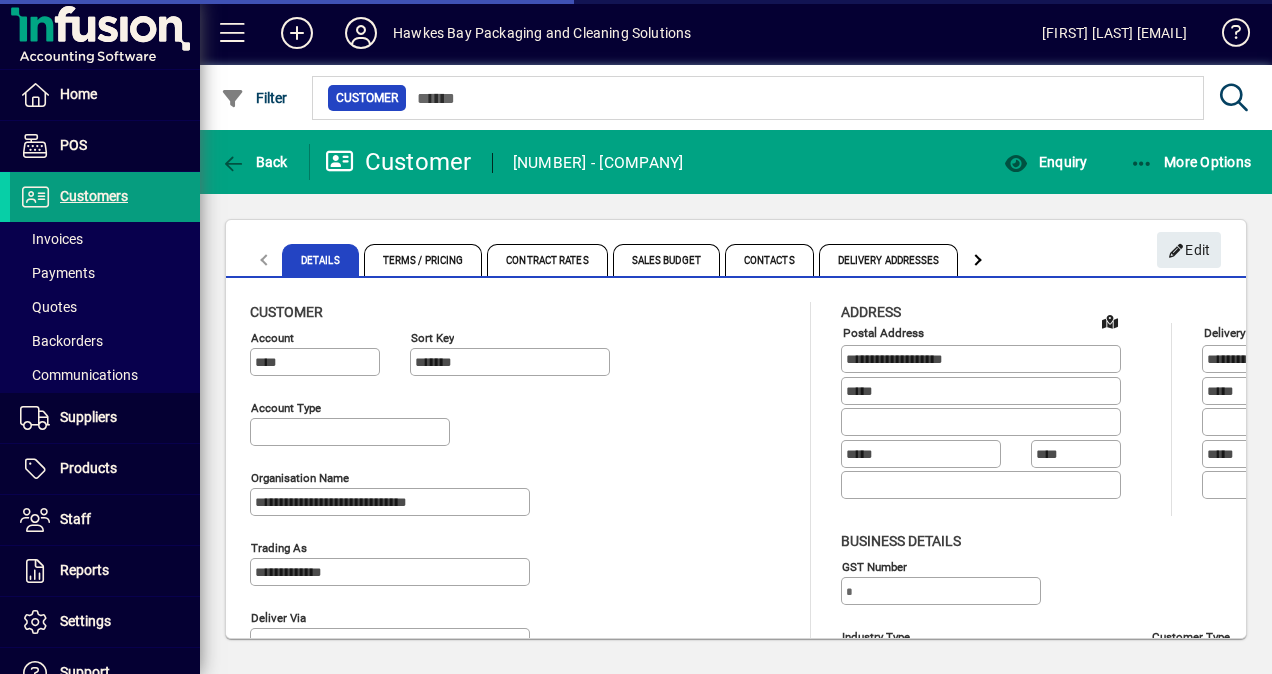 type on "**********" 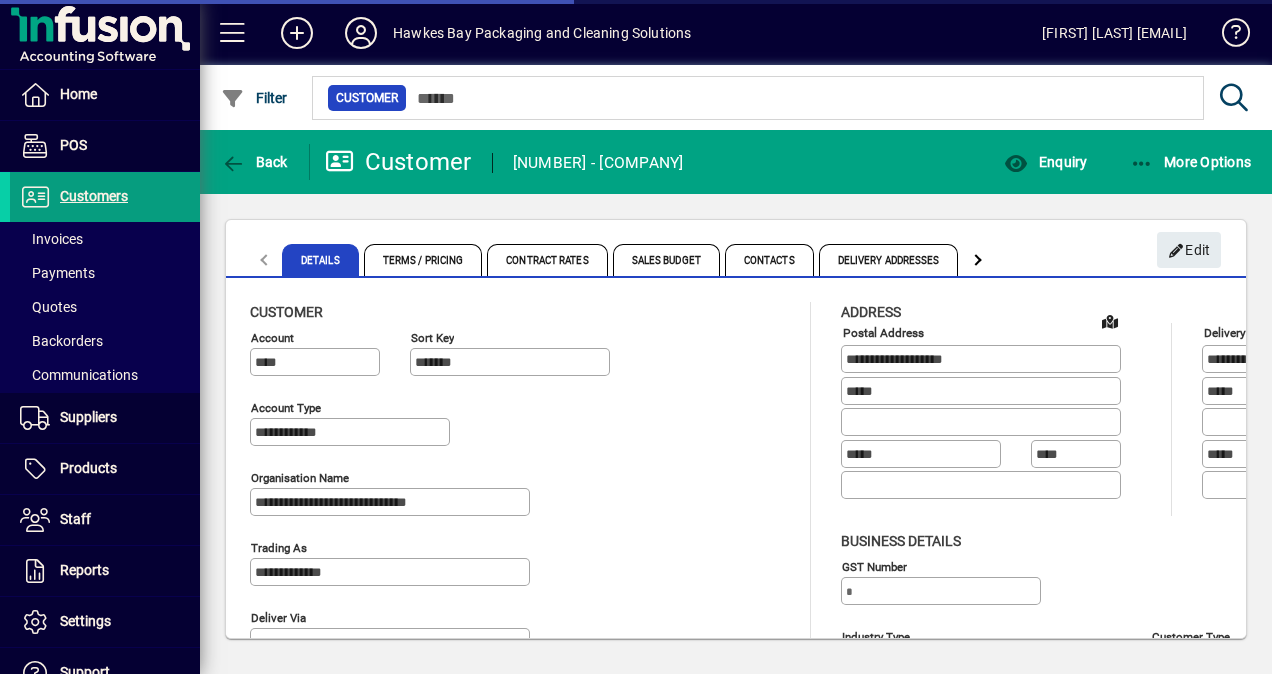 type on "**********" 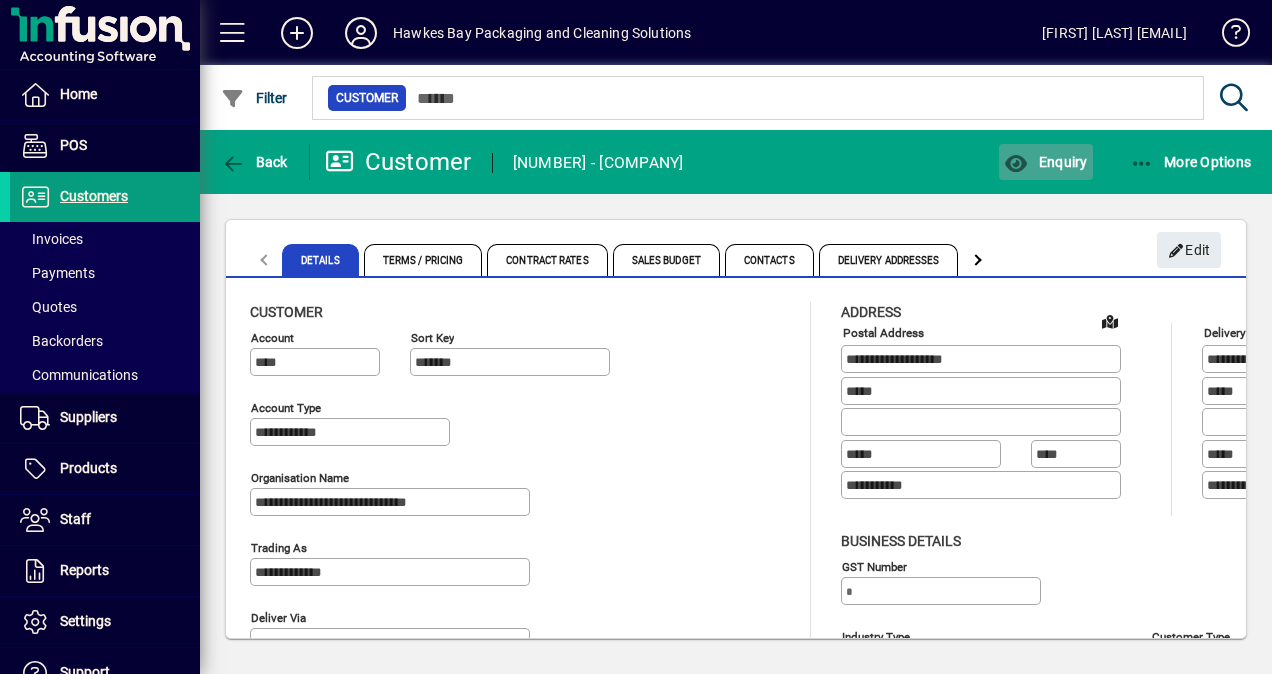 click 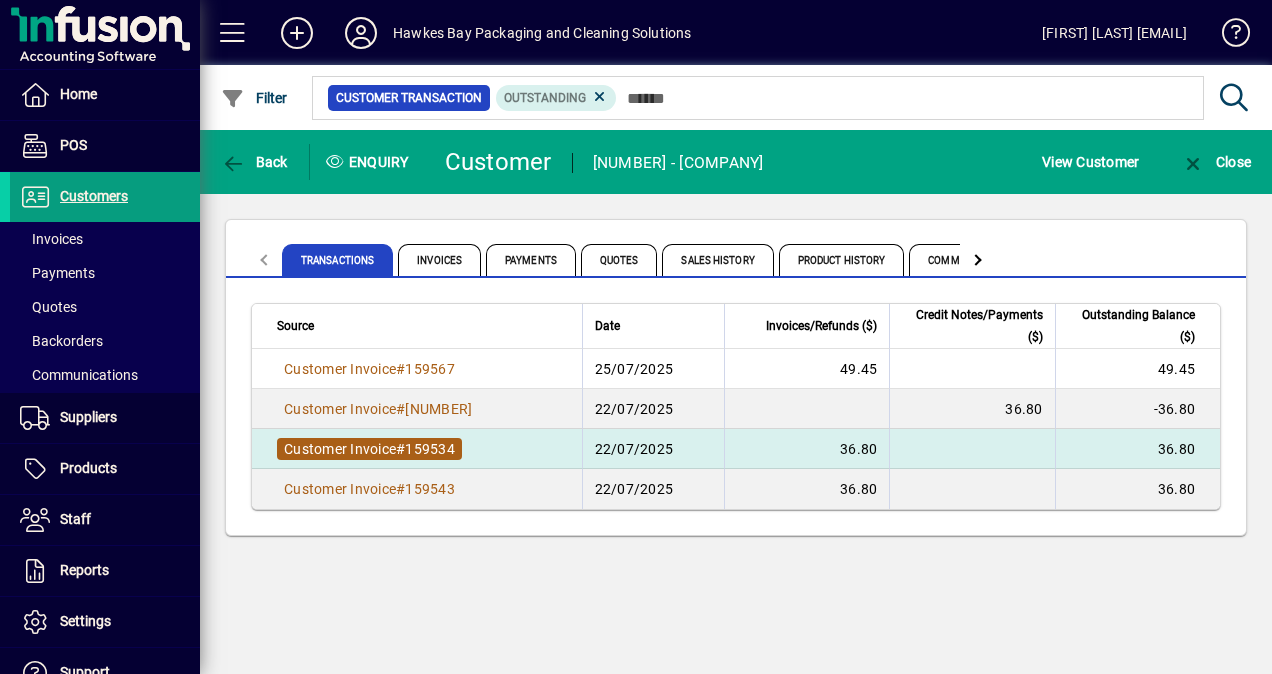 click on "#" at bounding box center [400, 449] 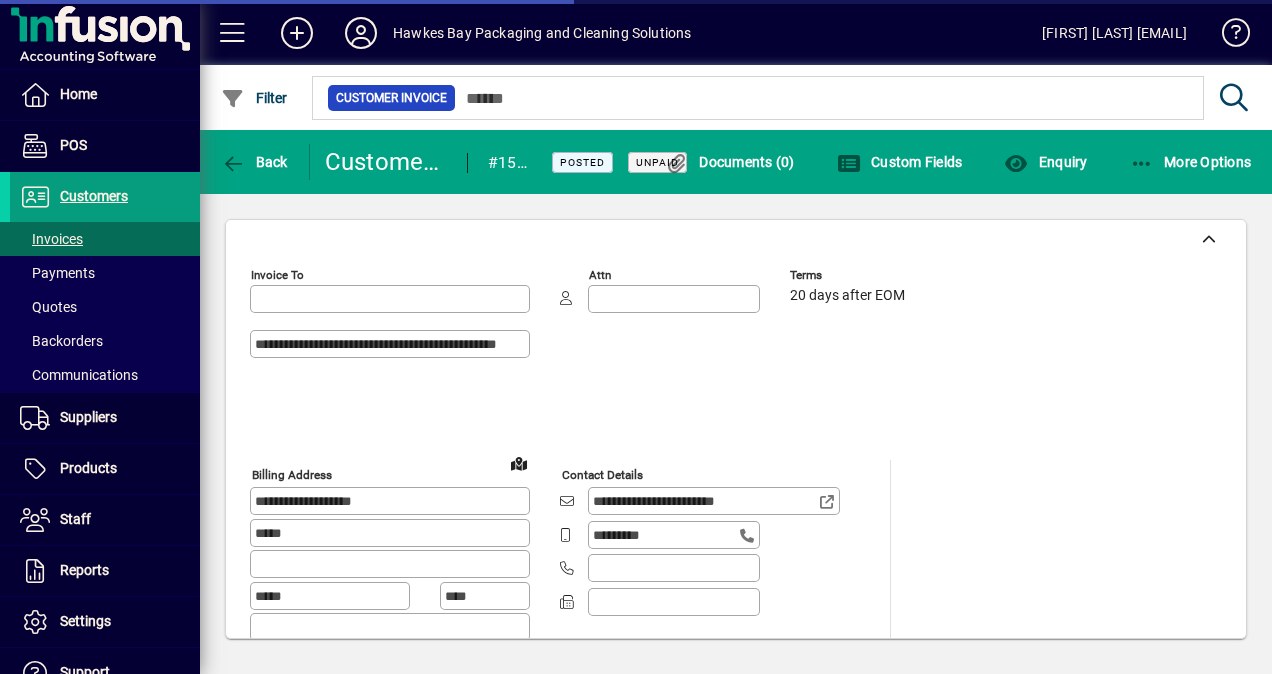 type on "**********" 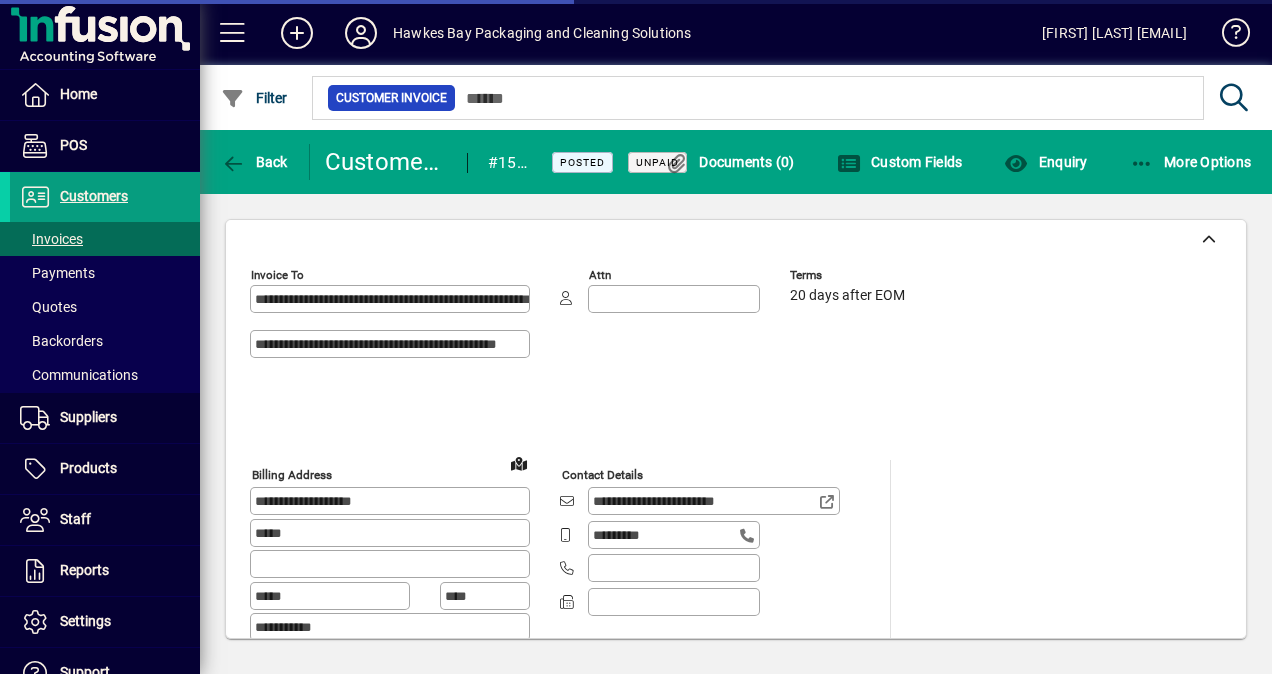 type on "**********" 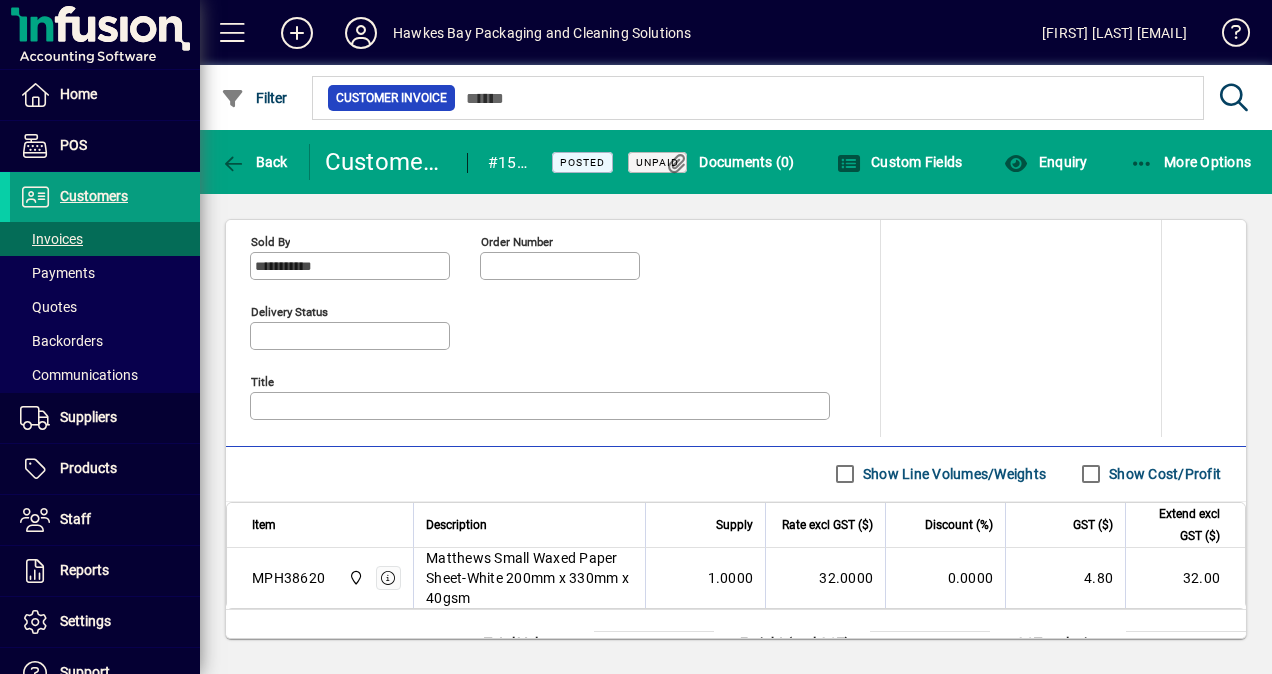 scroll, scrollTop: 969, scrollLeft: 0, axis: vertical 